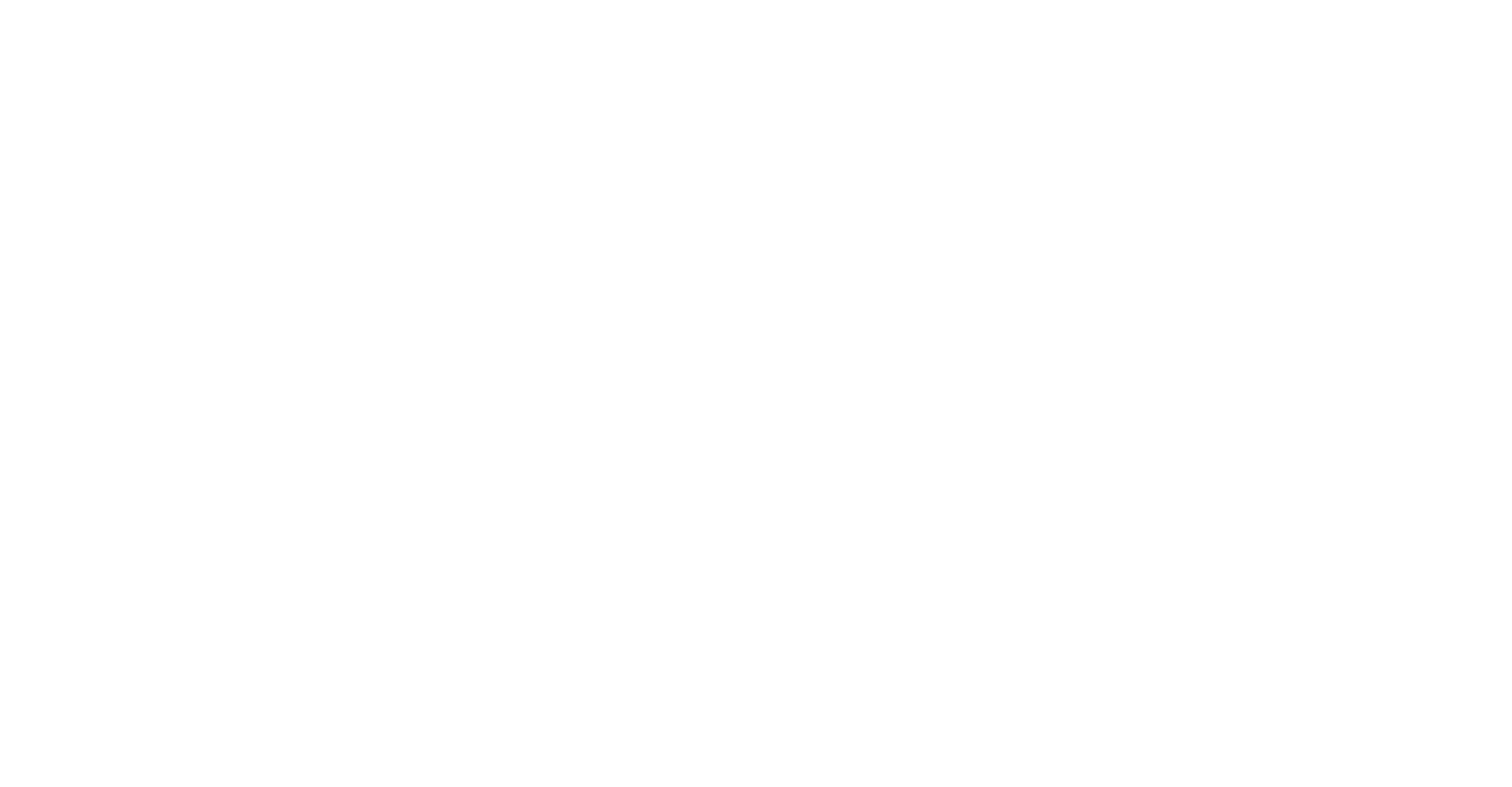 scroll, scrollTop: 0, scrollLeft: 0, axis: both 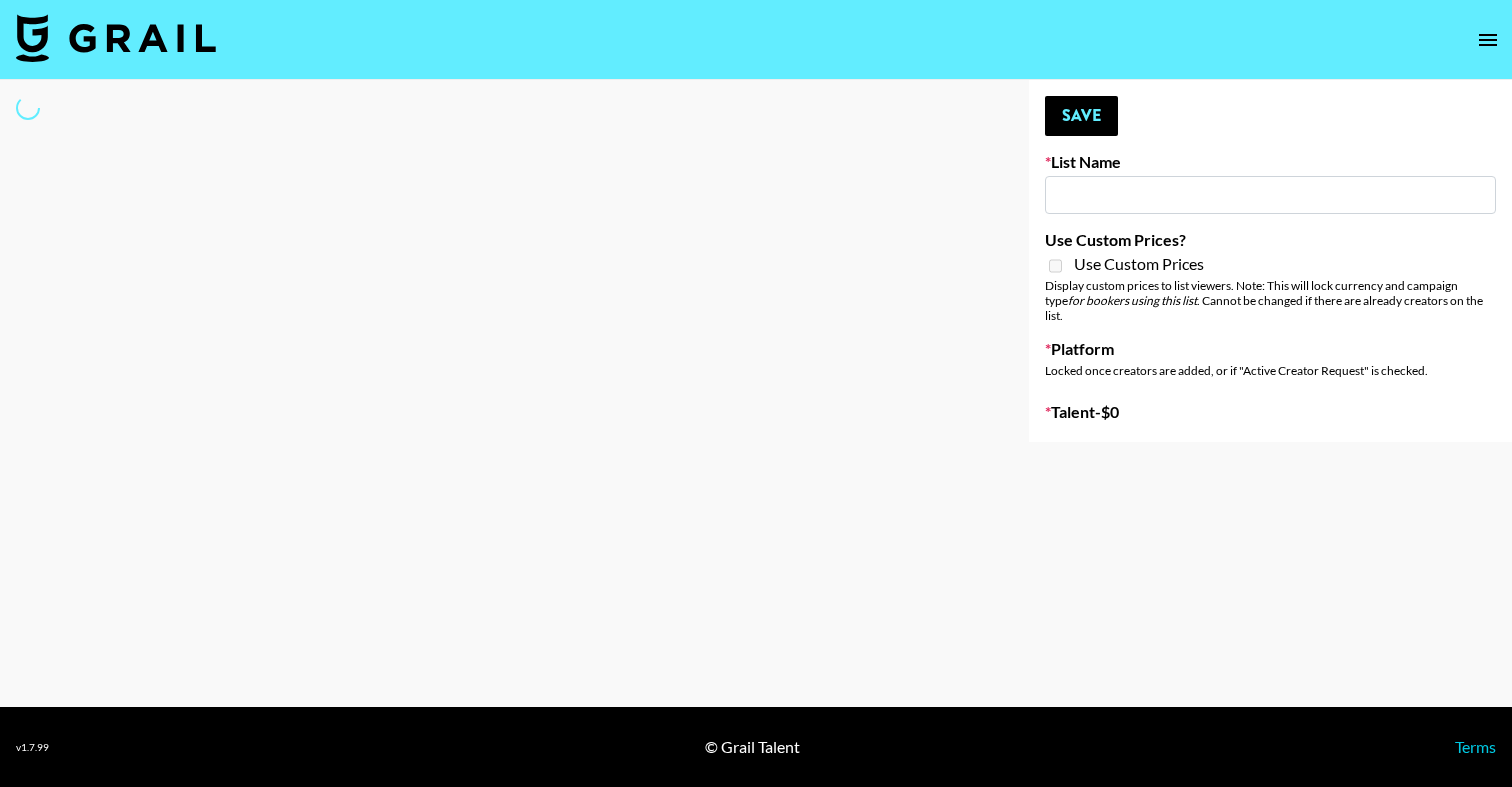 select on "Song" 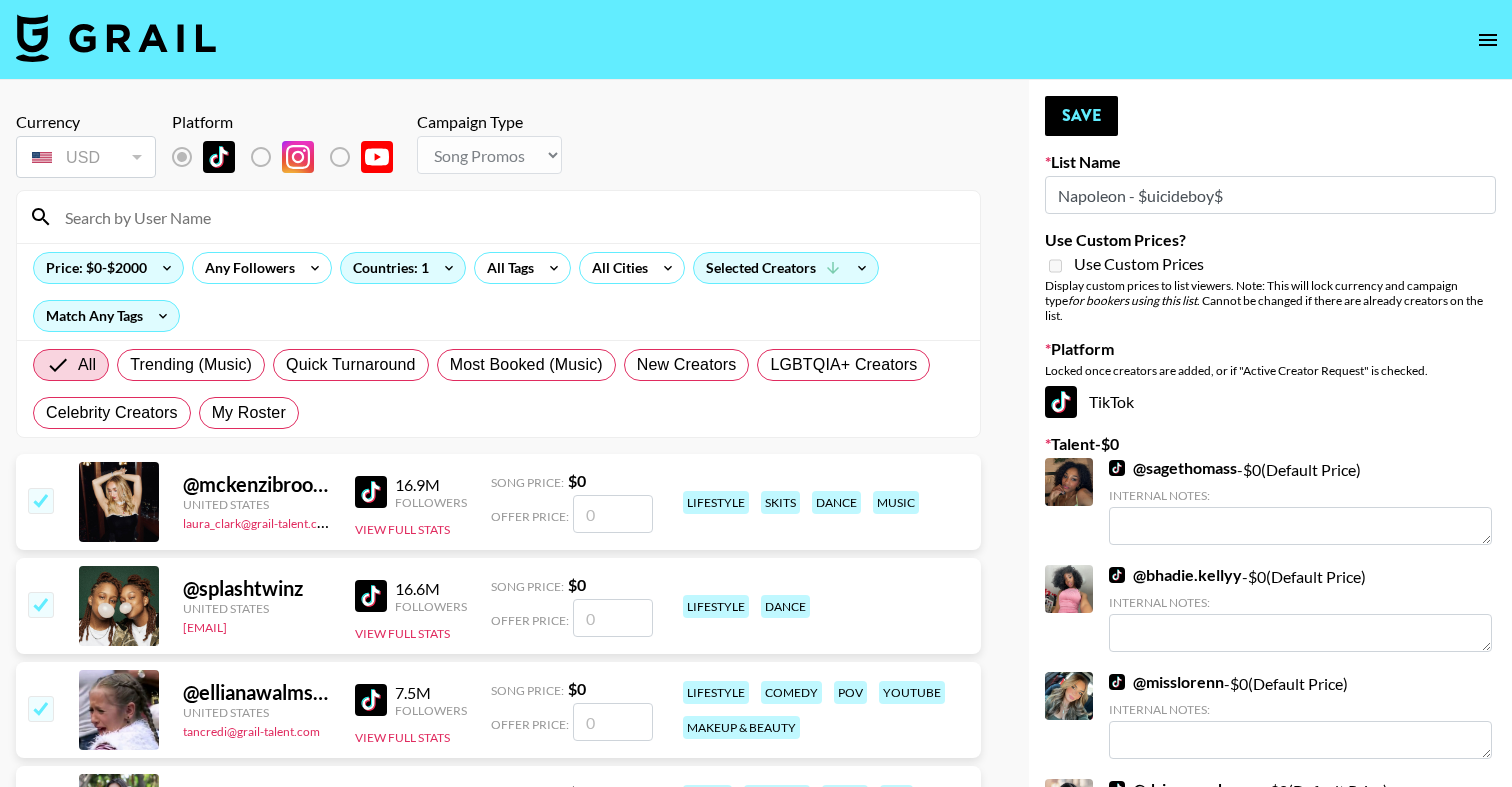 type on "Napoleon - $uicideboy$" 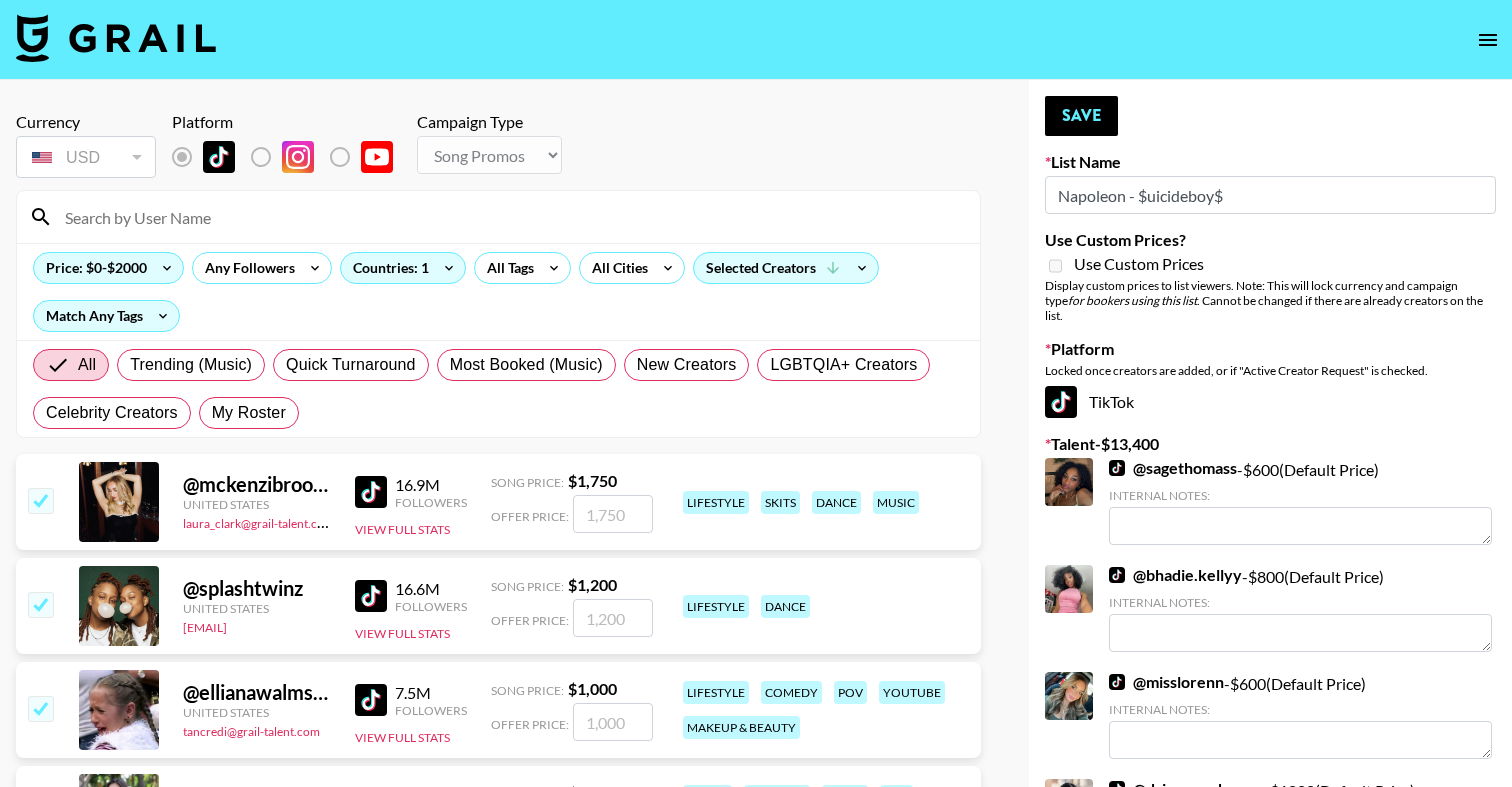 click at bounding box center [510, 217] 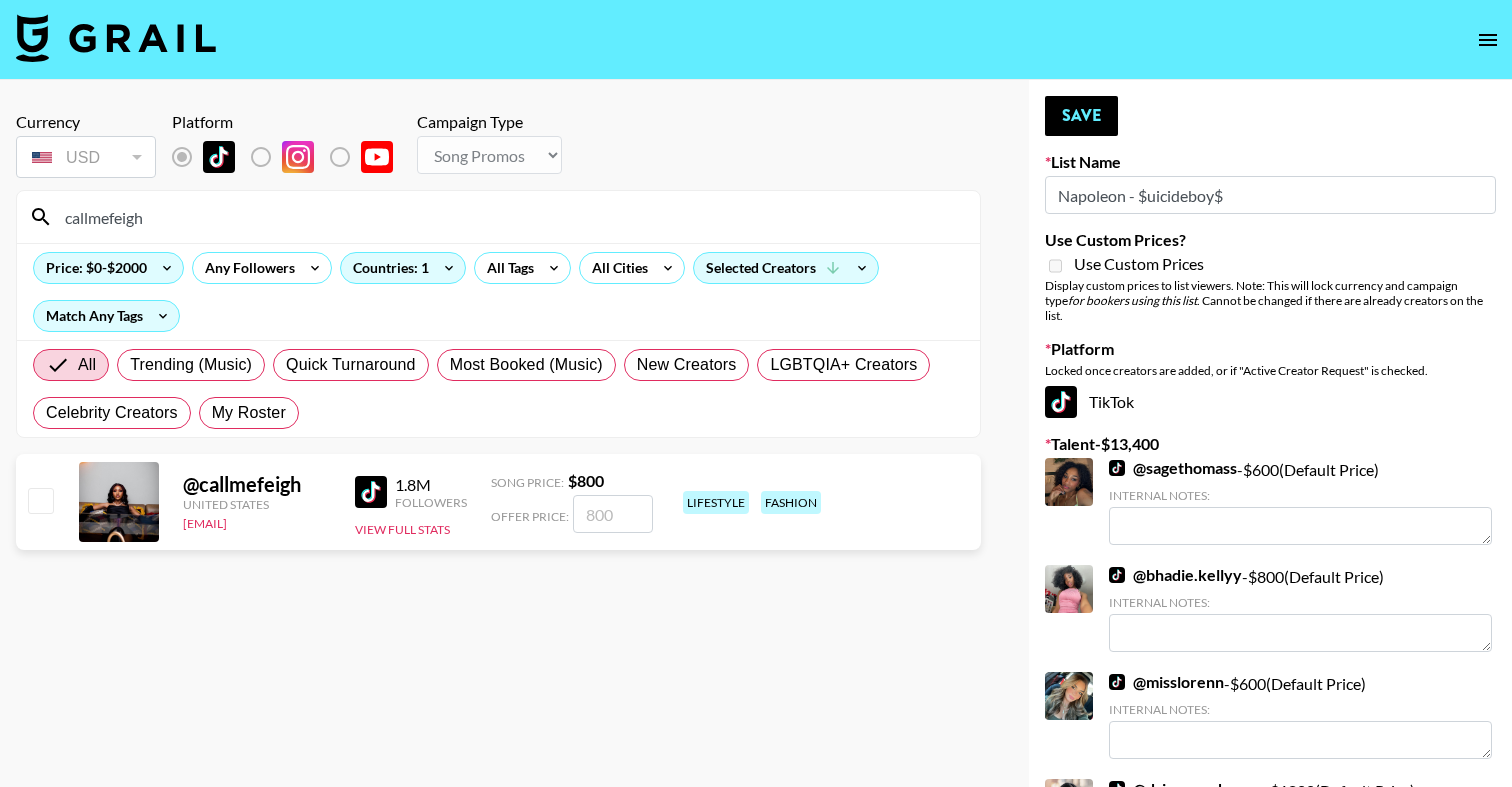 click at bounding box center [40, 500] 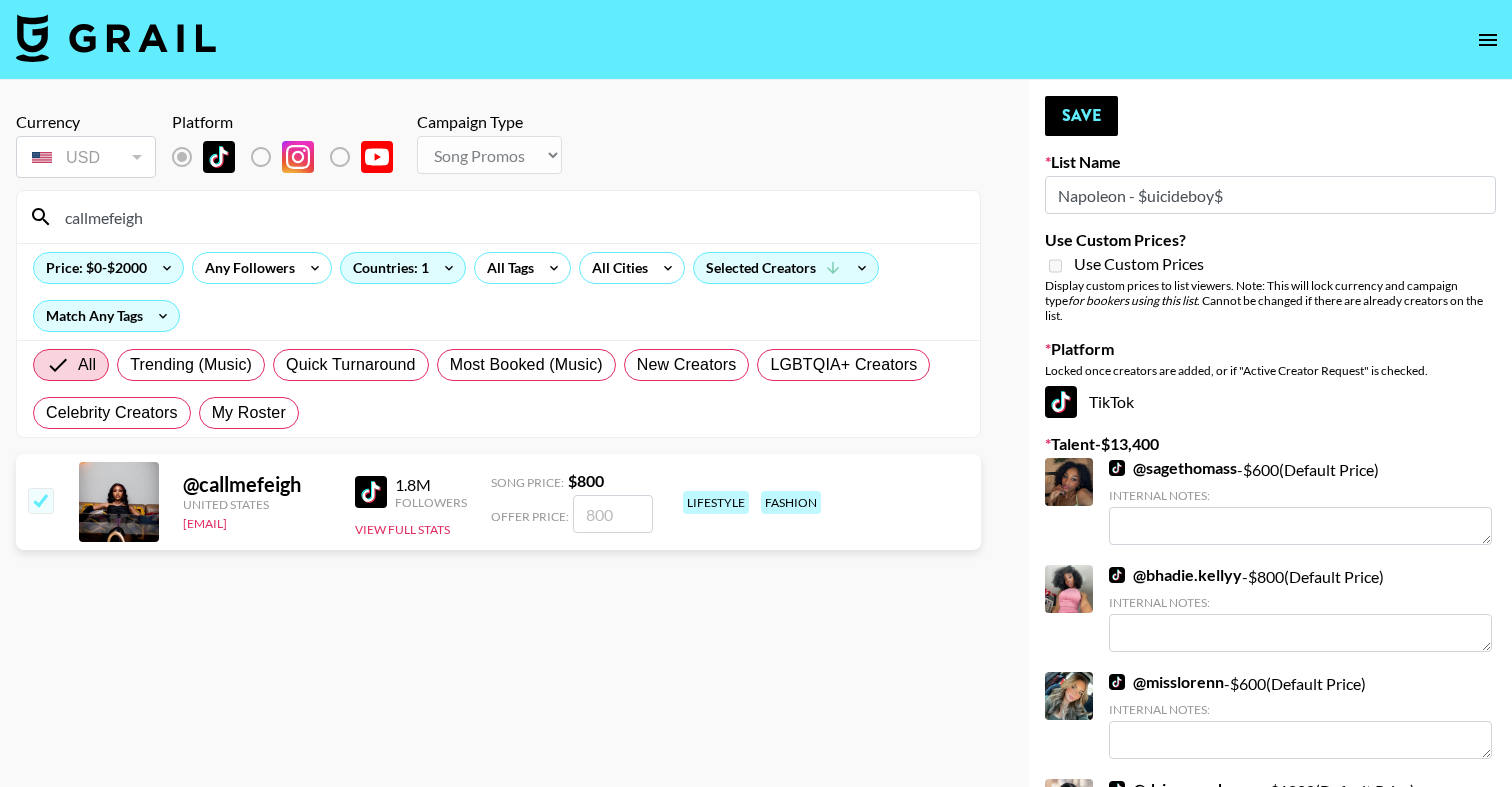 checkbox on "true" 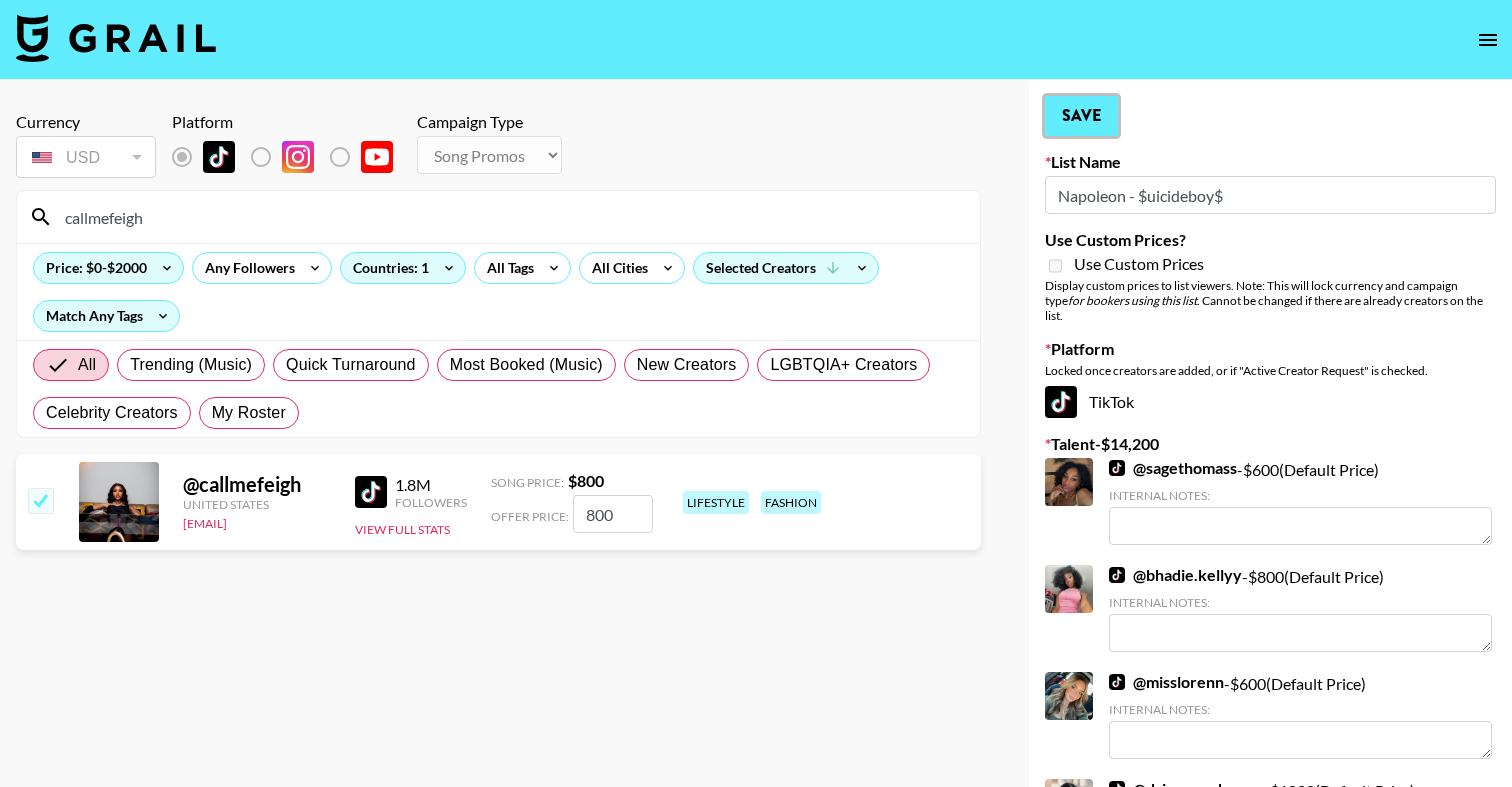 click on "Save" at bounding box center [1081, 116] 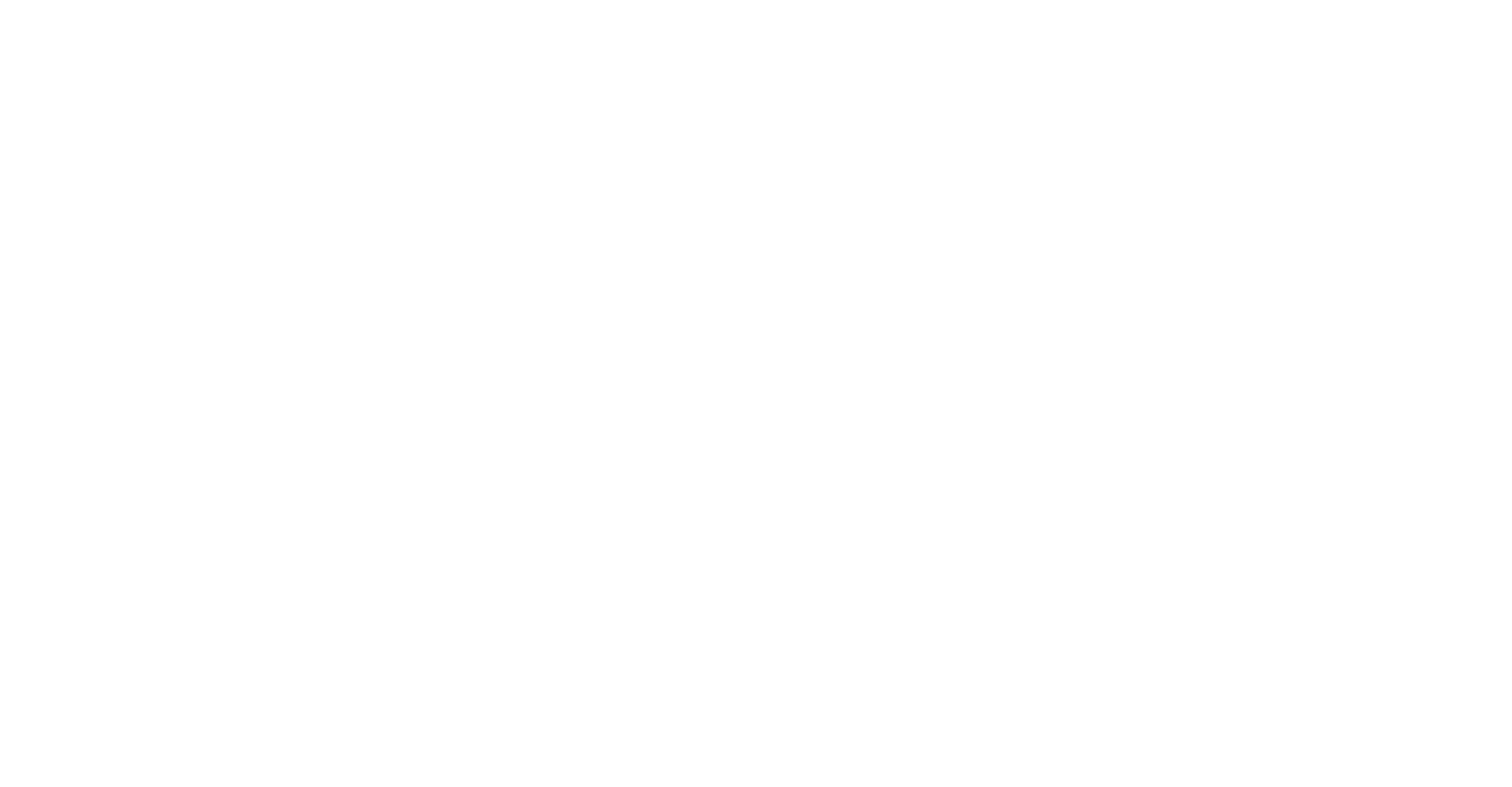 scroll, scrollTop: 0, scrollLeft: 0, axis: both 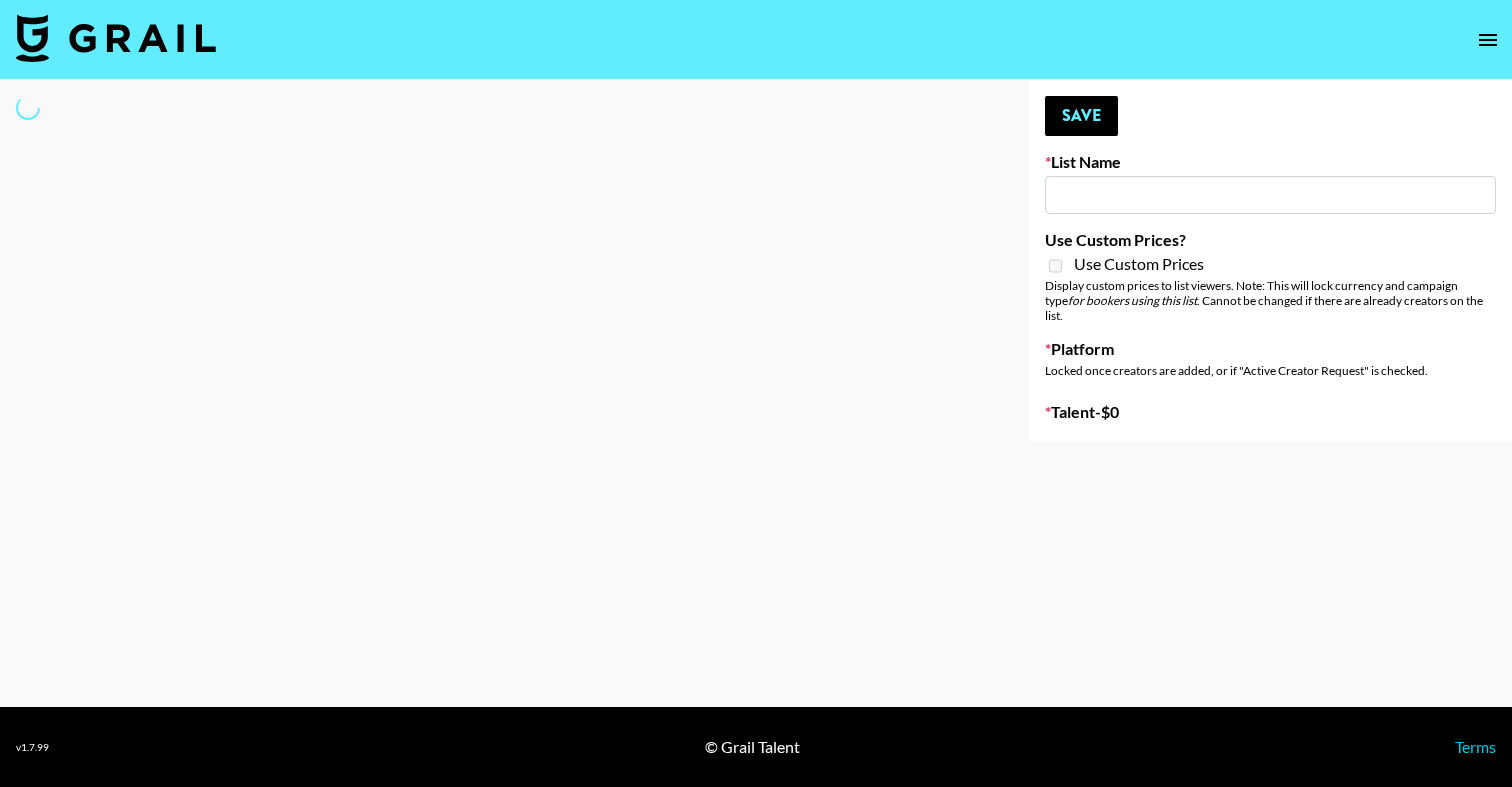 type on "LGBTQIA+ Creators List" 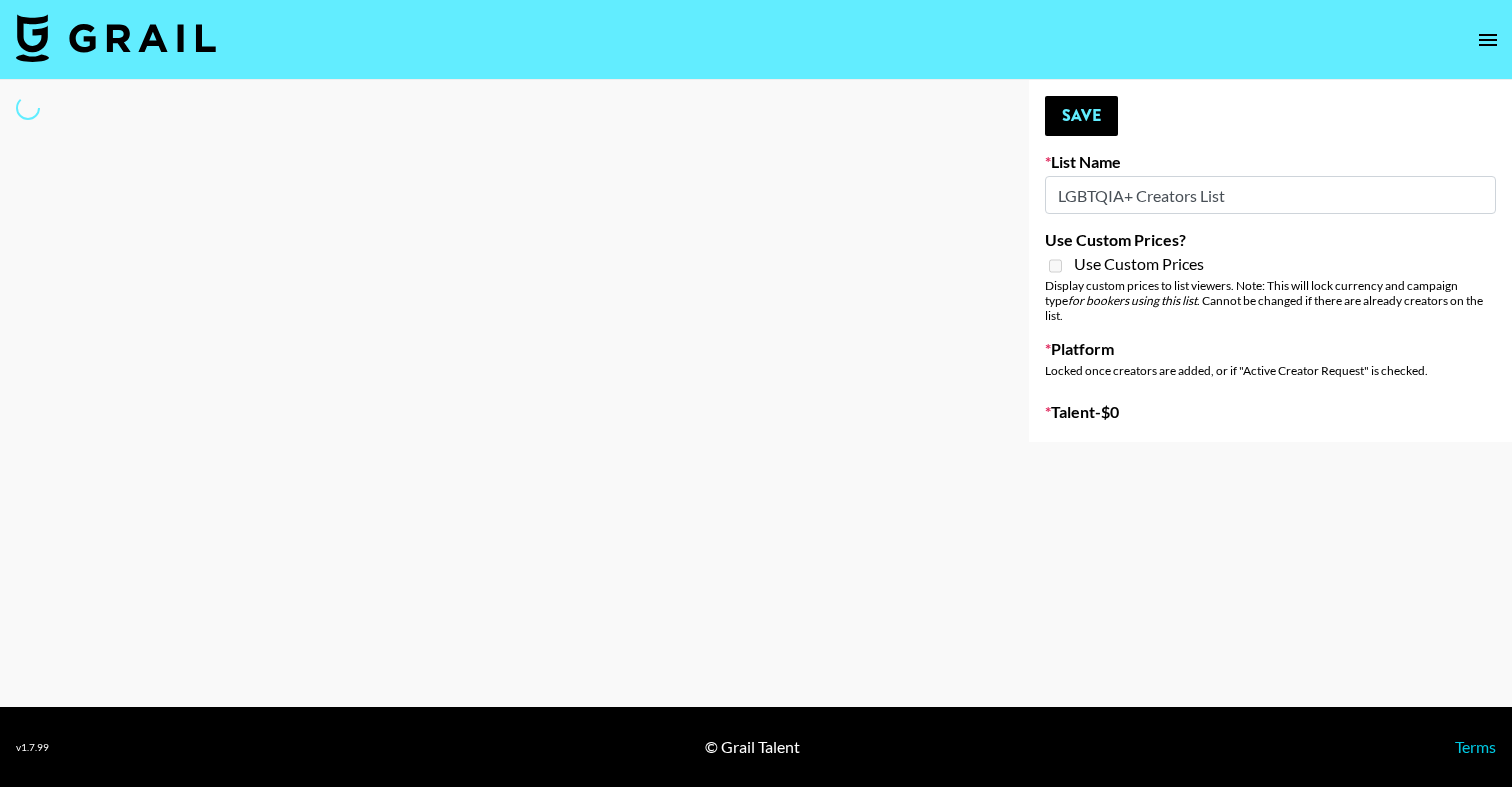 select on "Song" 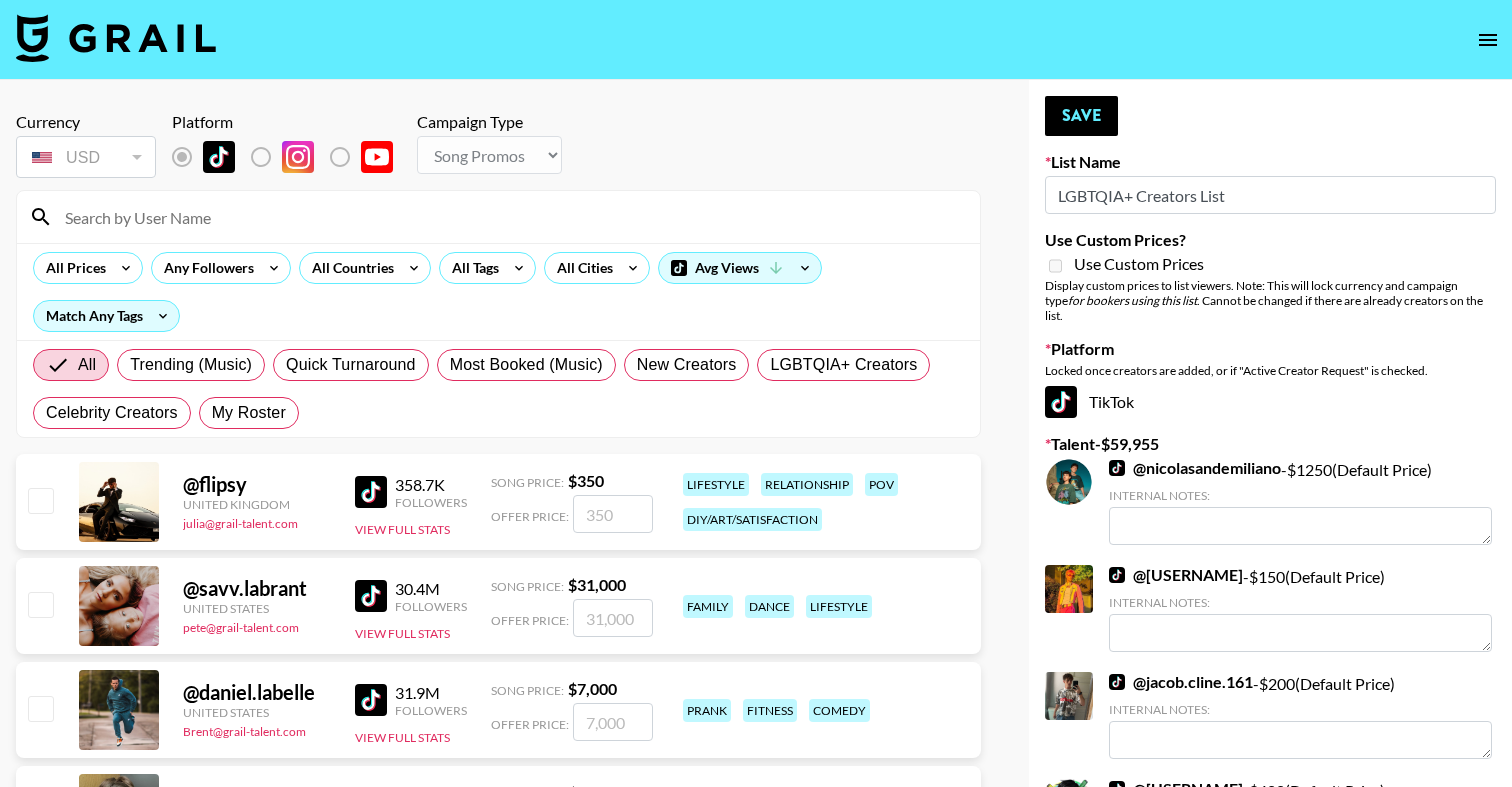 click at bounding box center [510, 217] 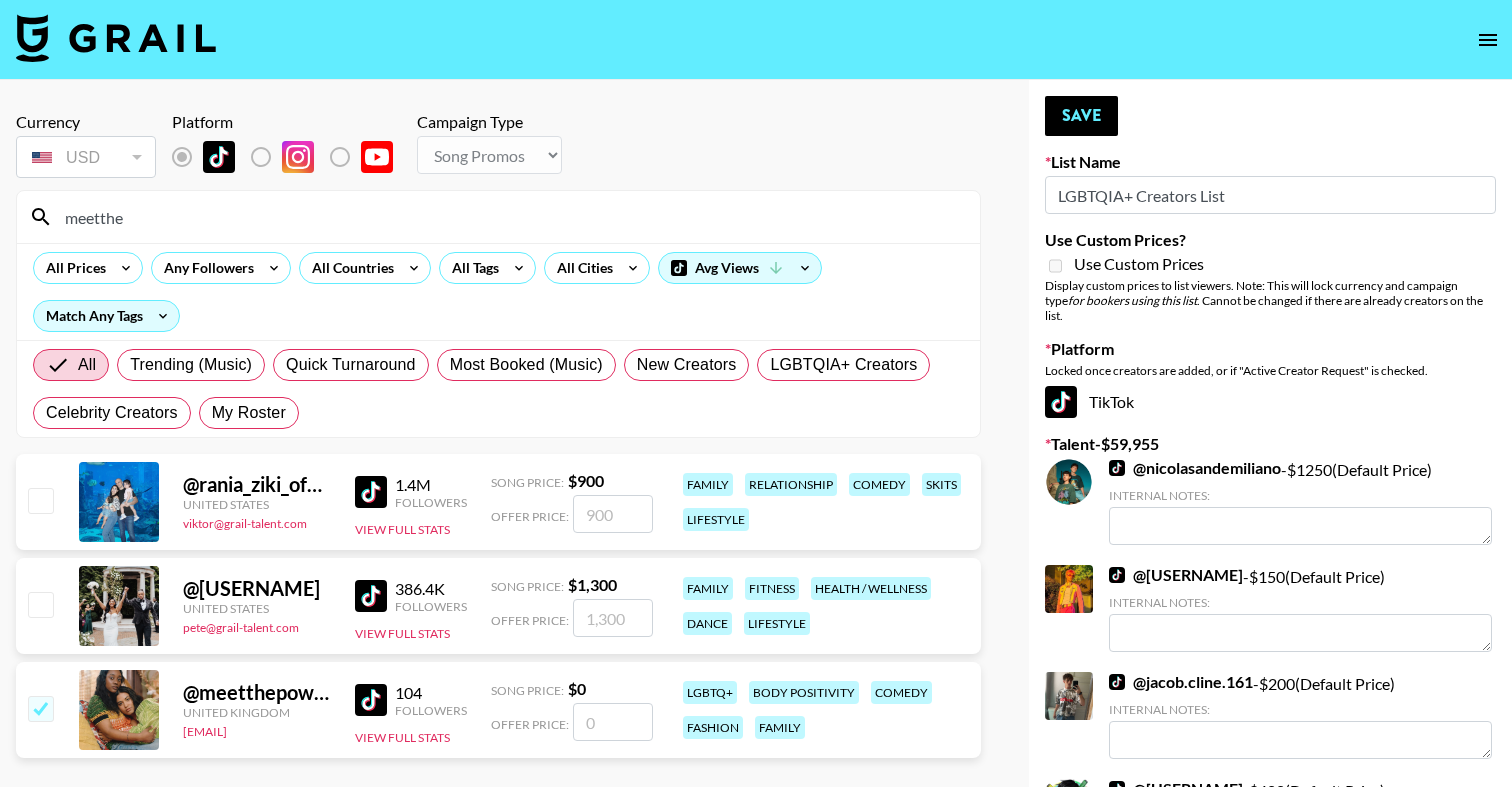 type on "meetthe" 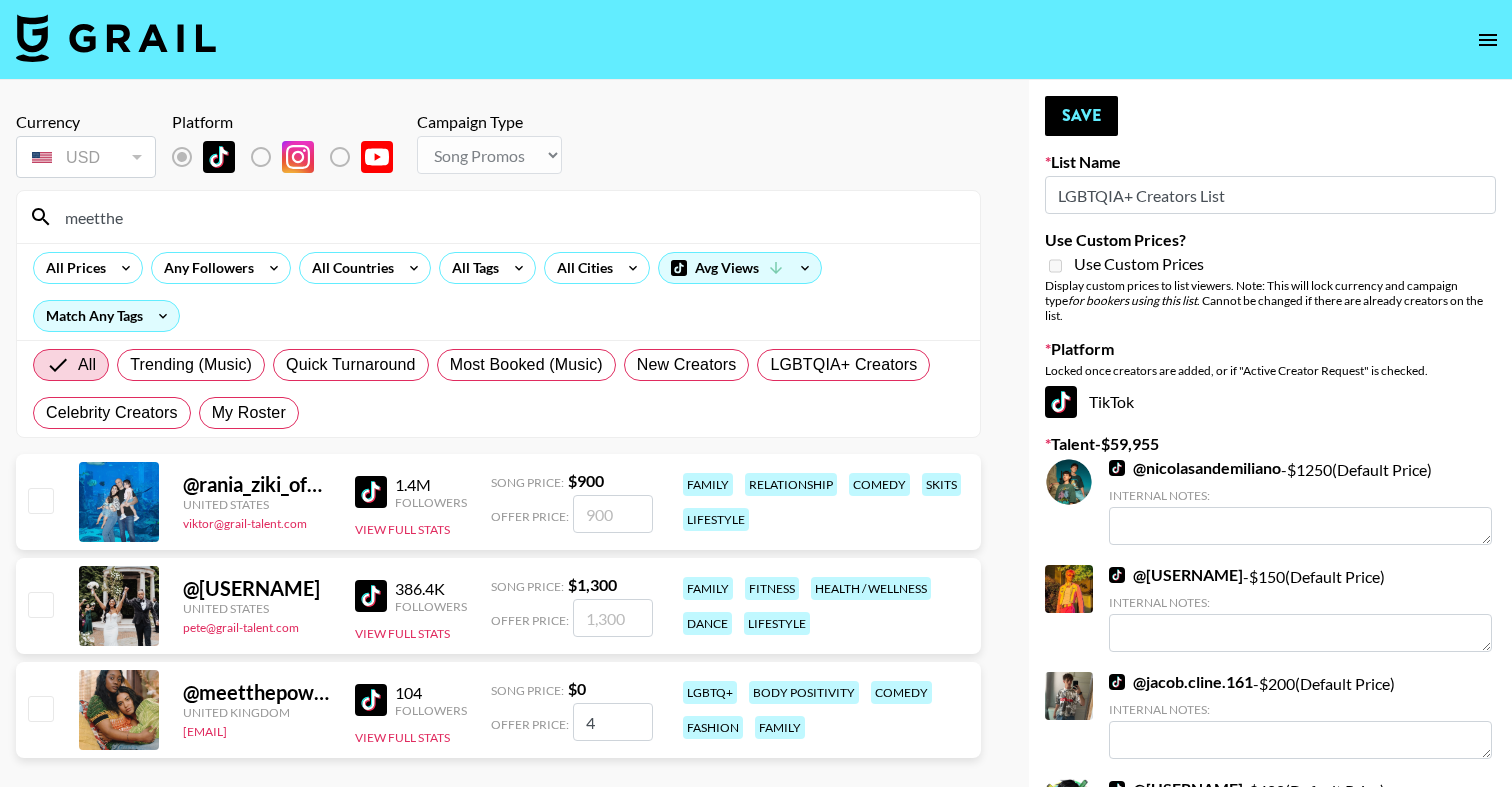 type 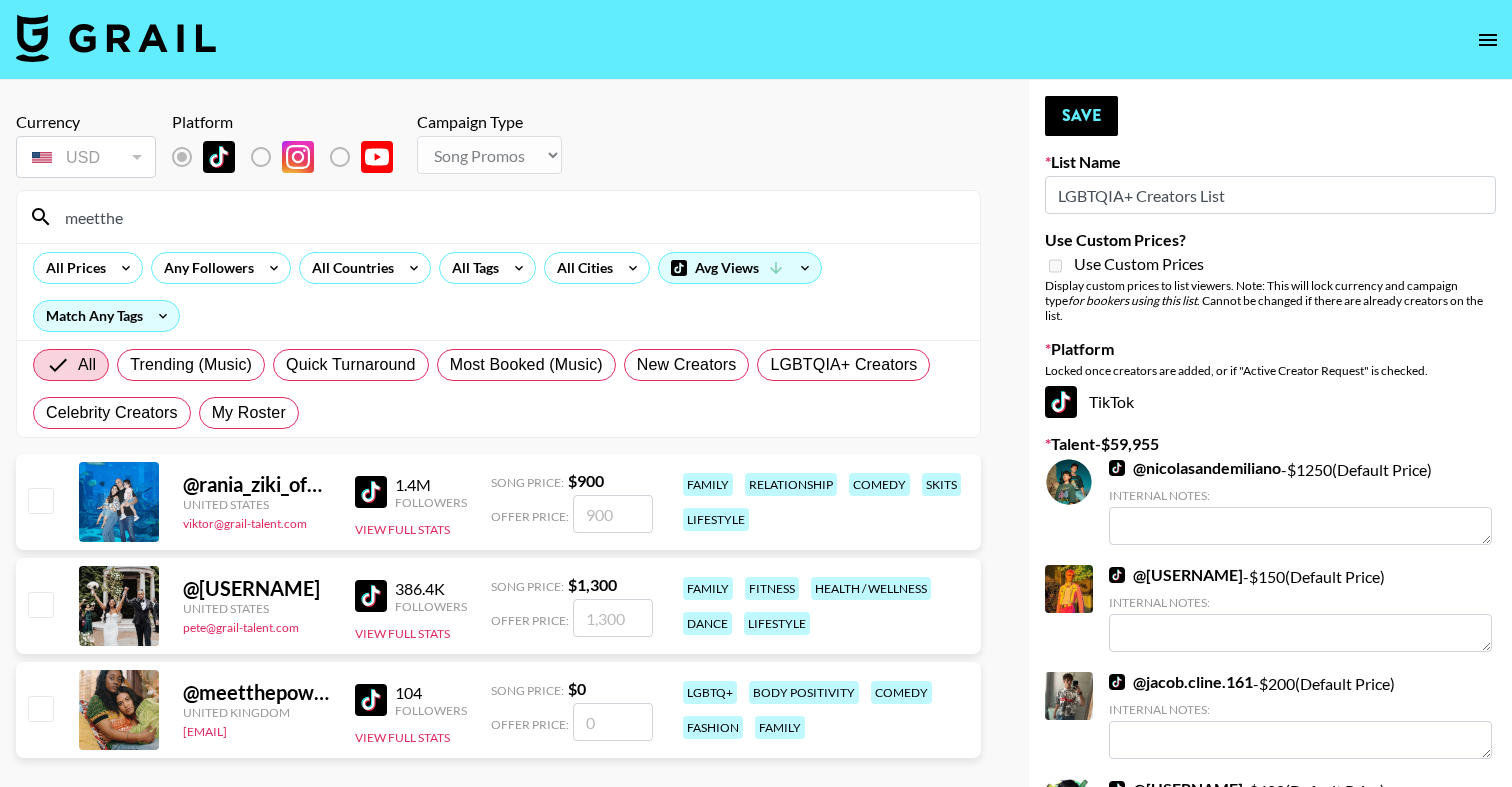 checkbox on "false" 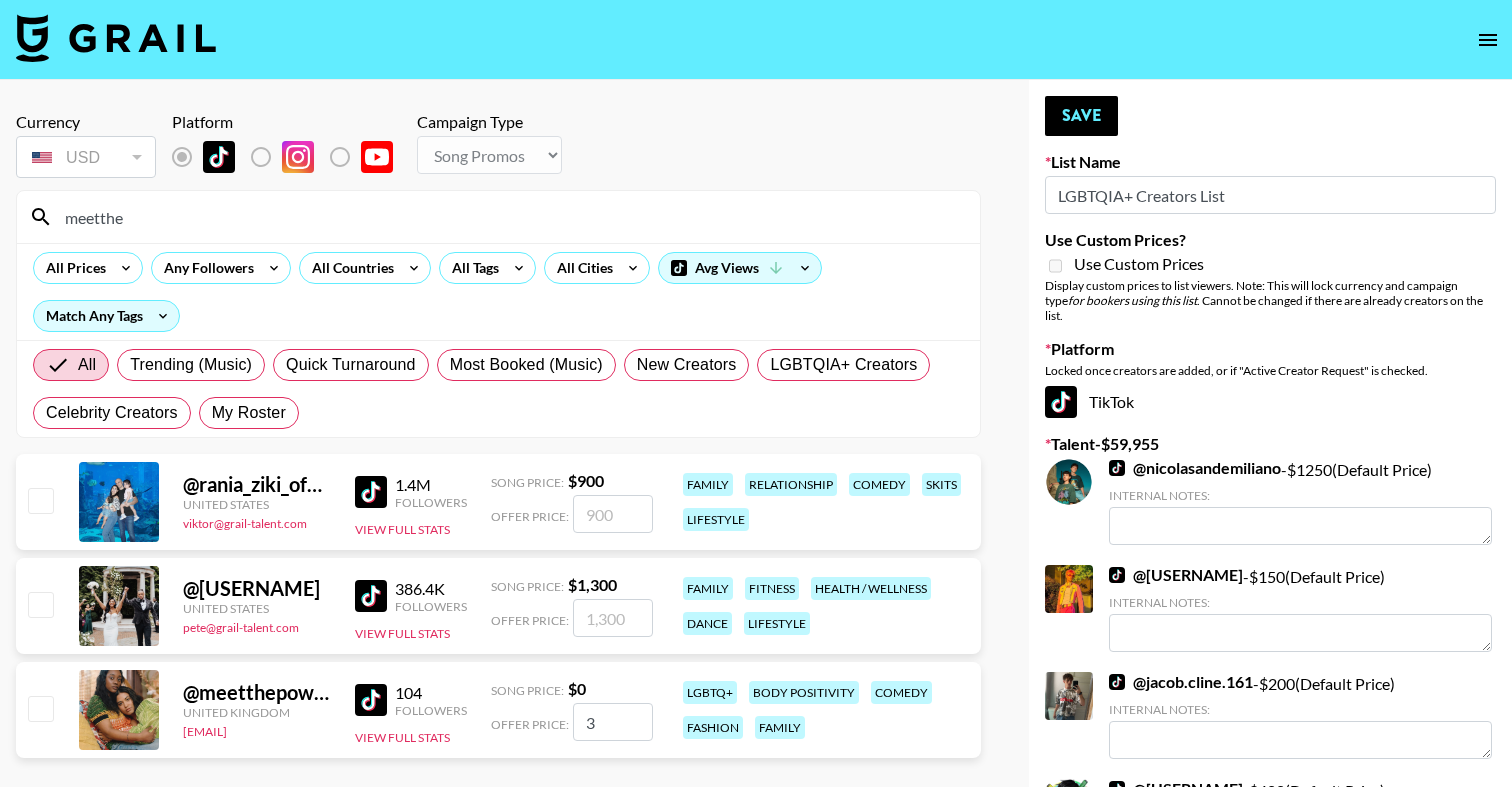 checkbox on "true" 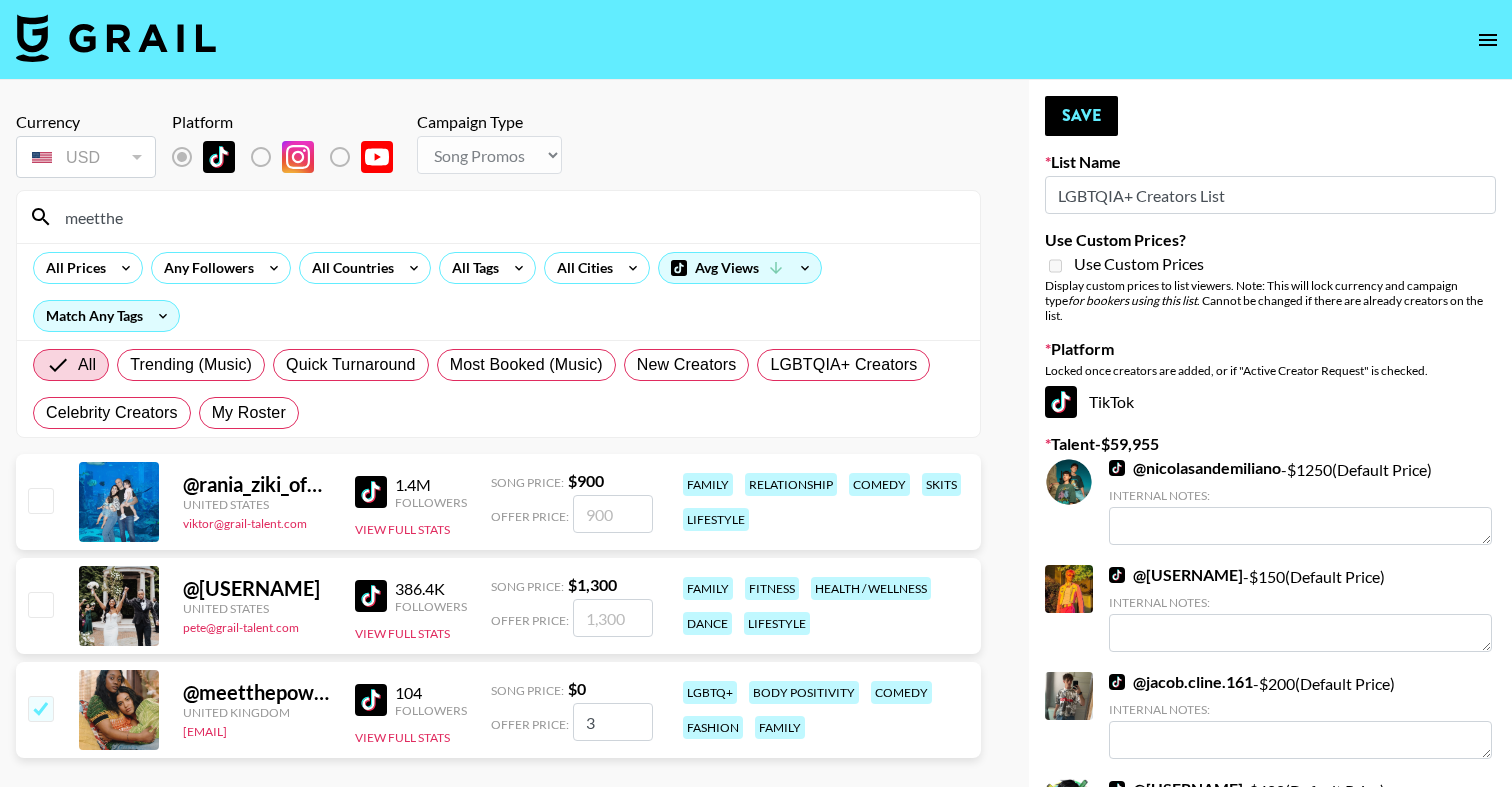 type 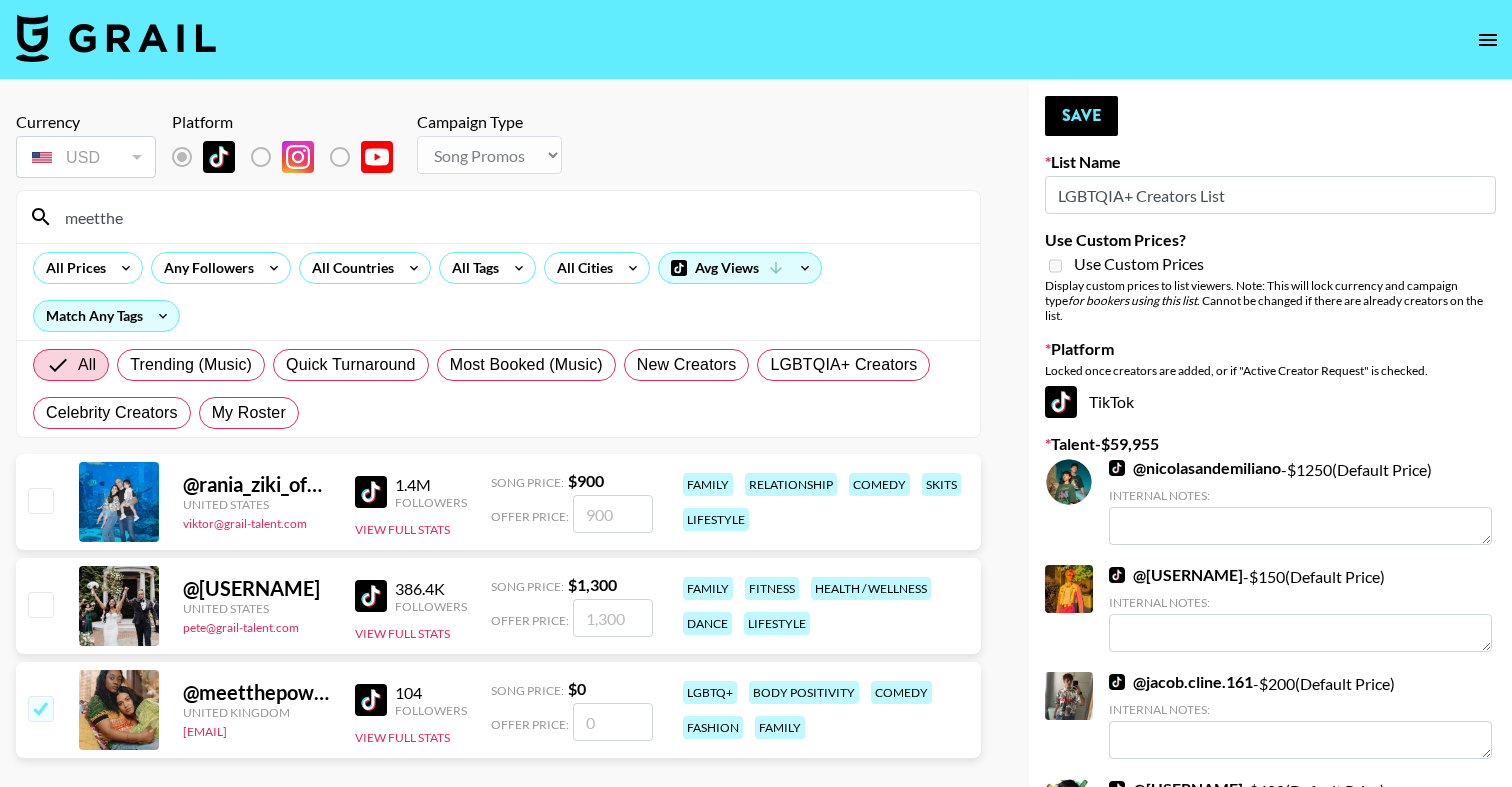 checkbox on "false" 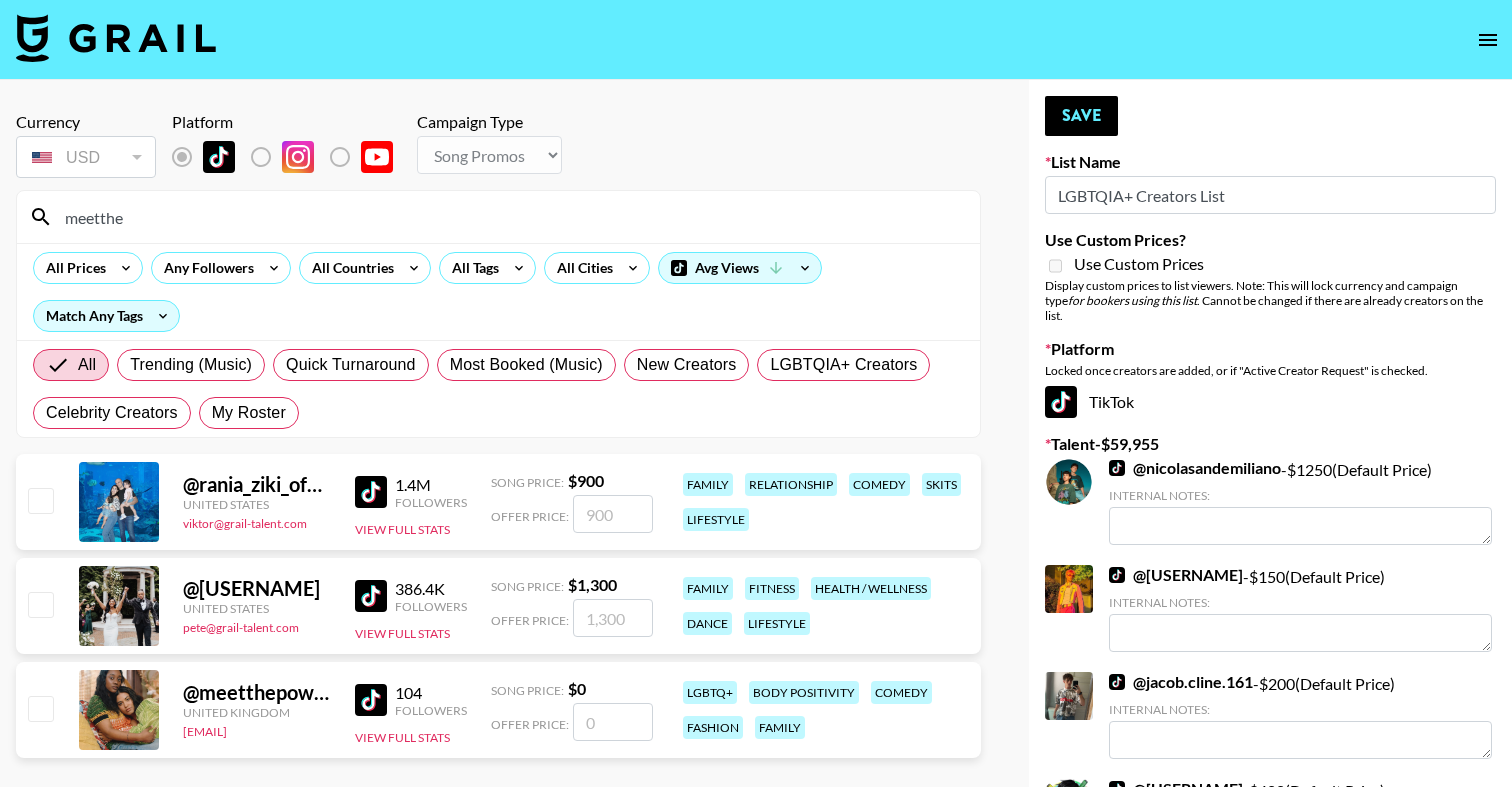 type on "4" 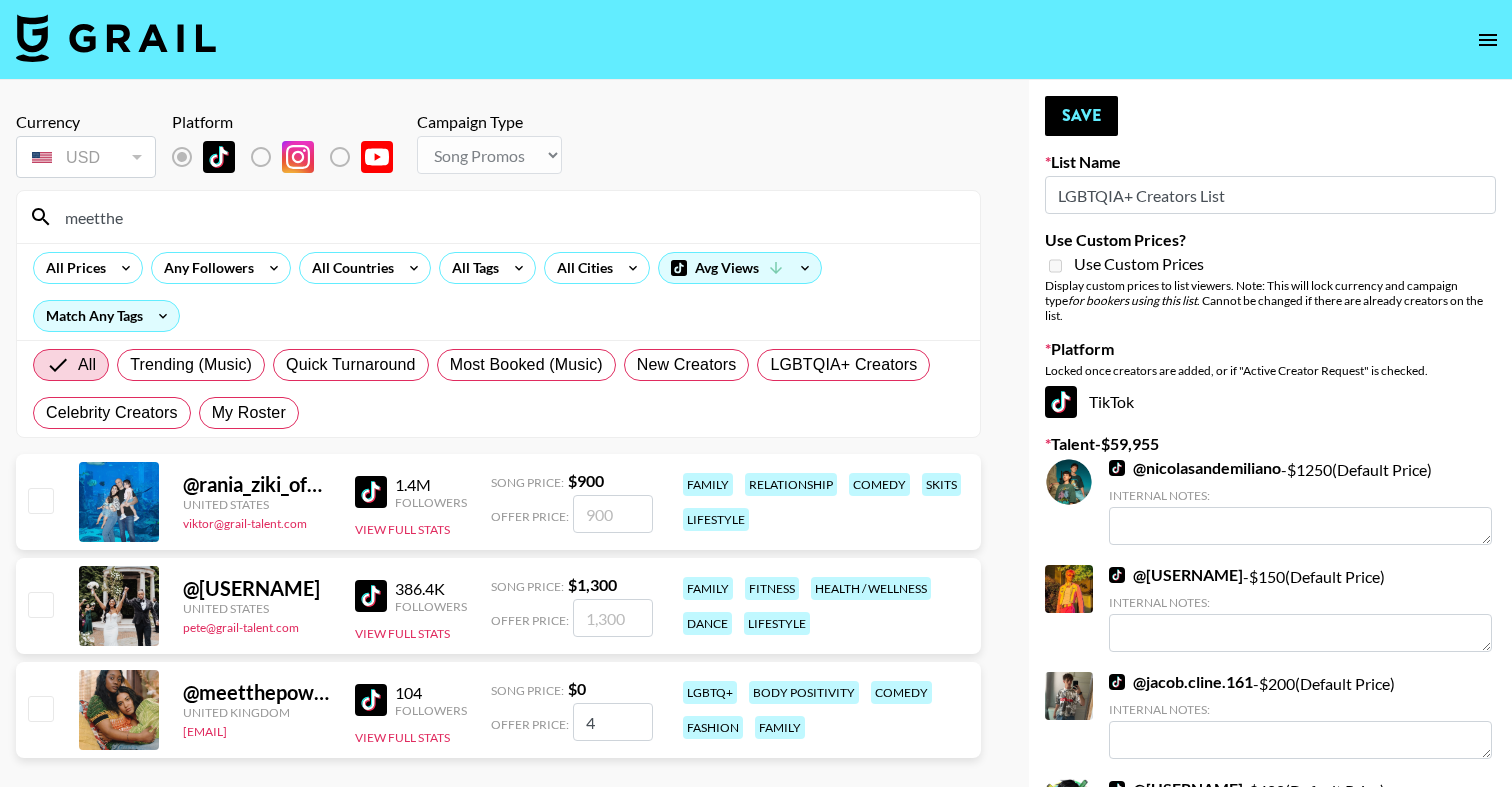 checkbox on "true" 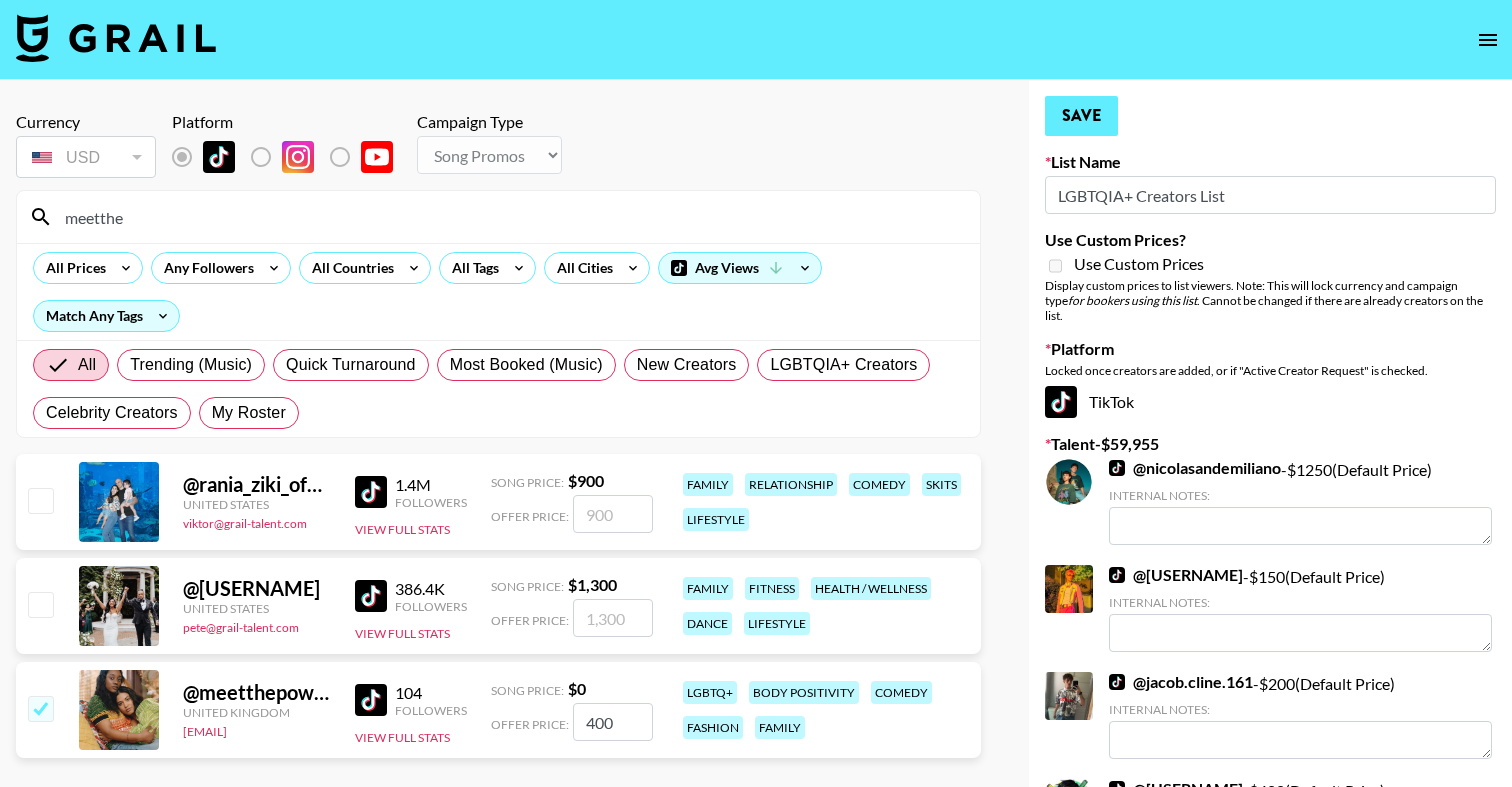 type on "400" 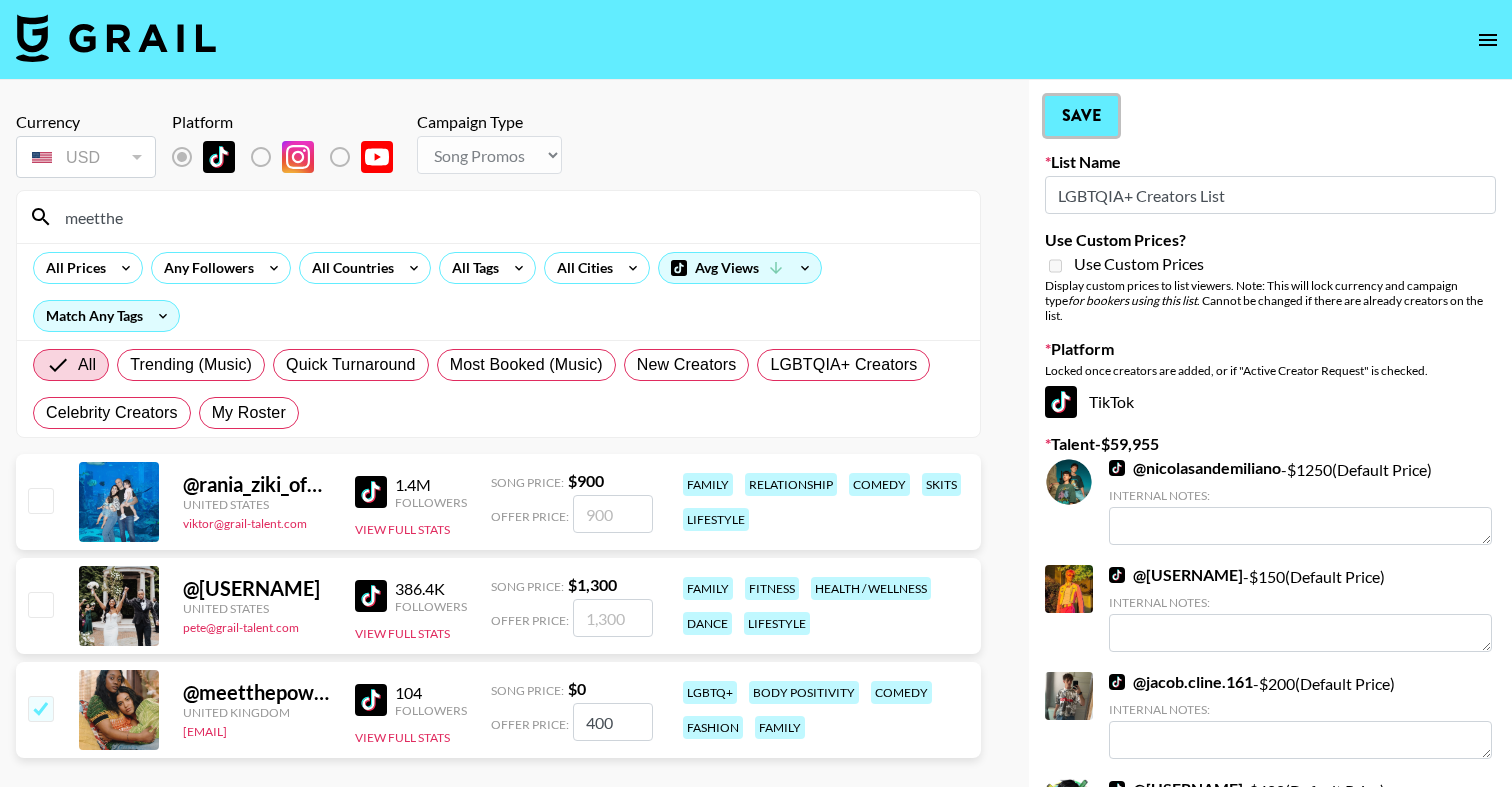 click on "Save" at bounding box center (1081, 116) 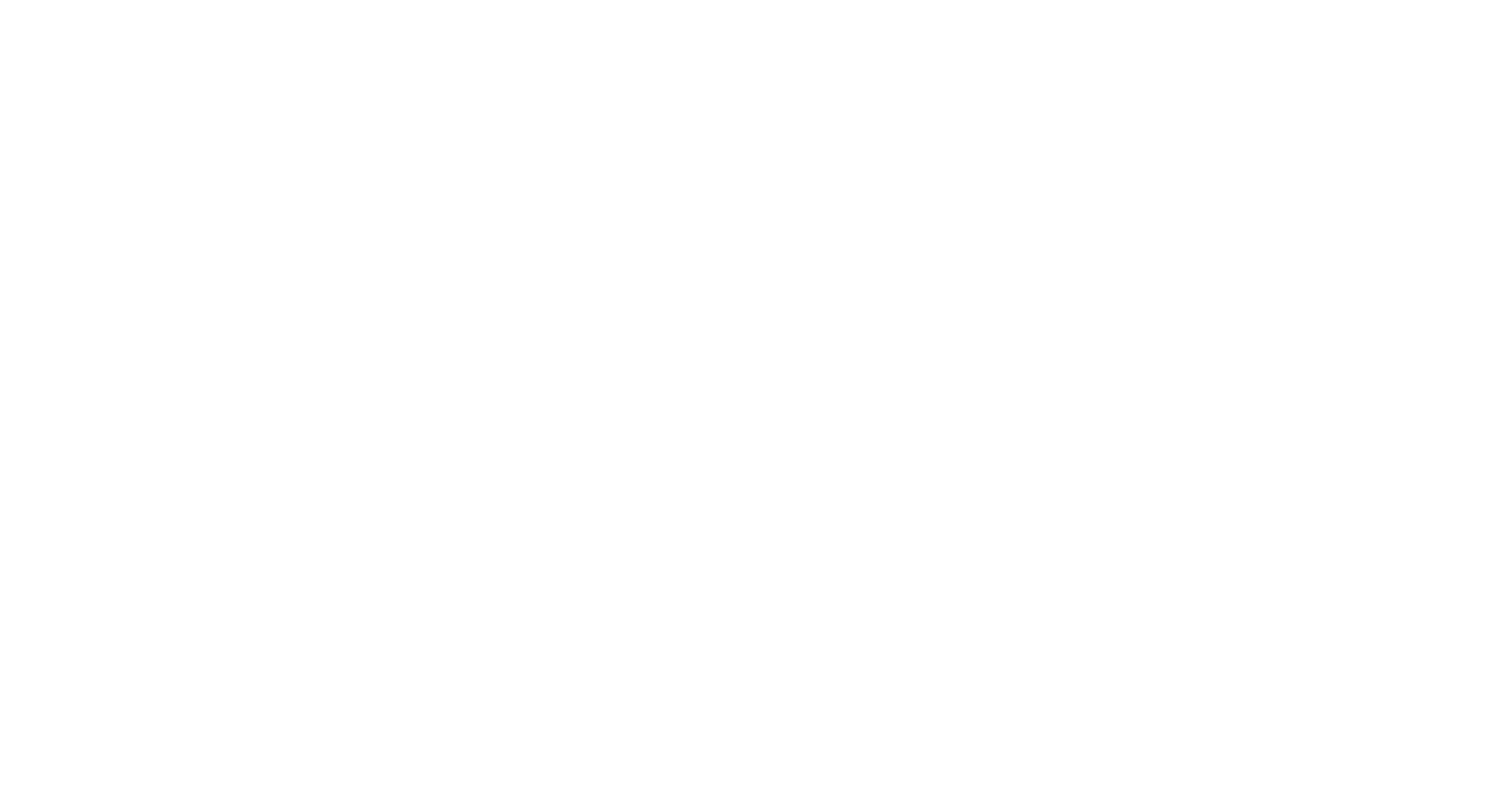 scroll, scrollTop: 0, scrollLeft: 0, axis: both 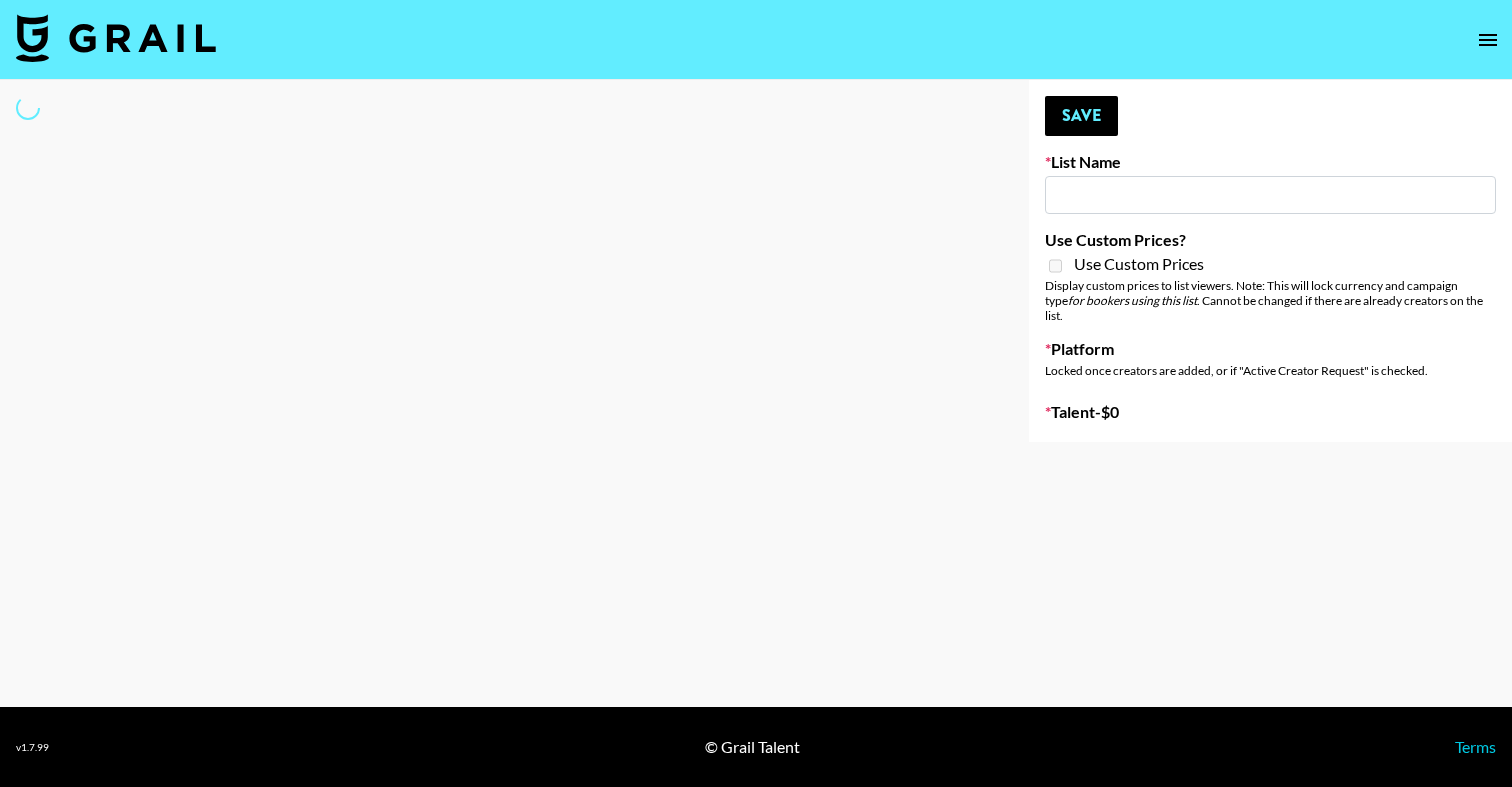 type on "Black Couple Creators for Trap Dickey - “Don’t Trip”" 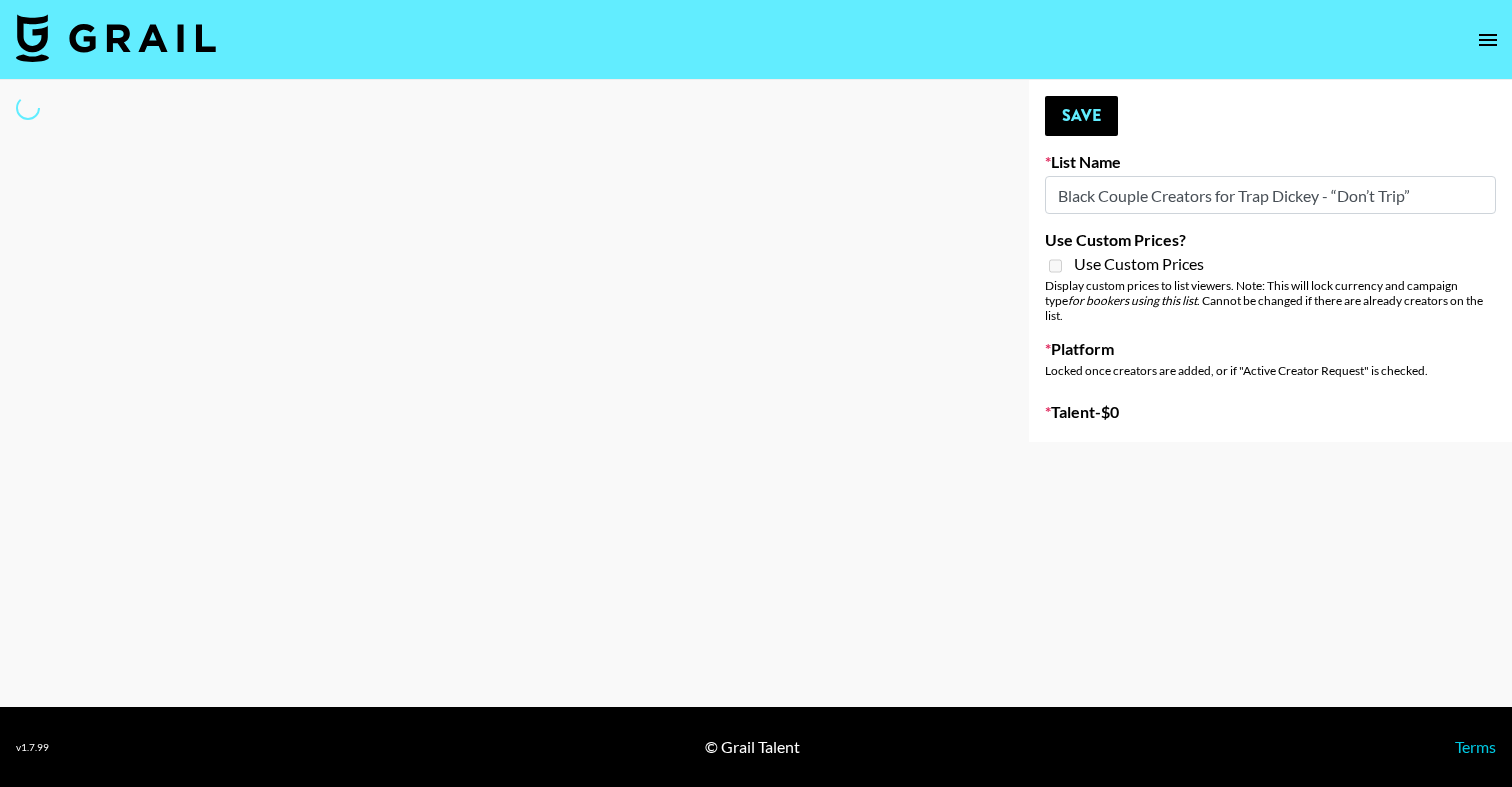 select on "Song" 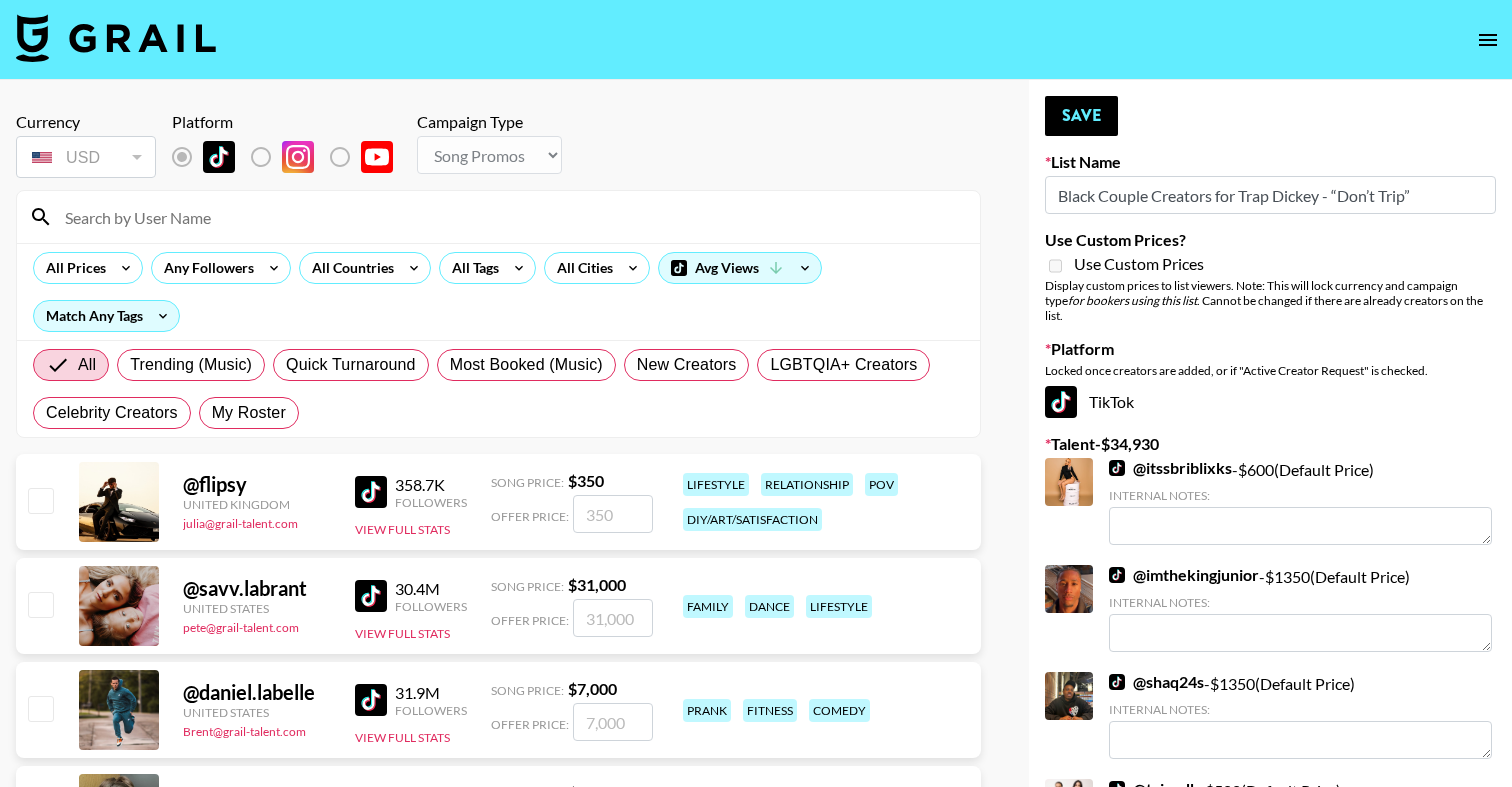 click at bounding box center [510, 217] 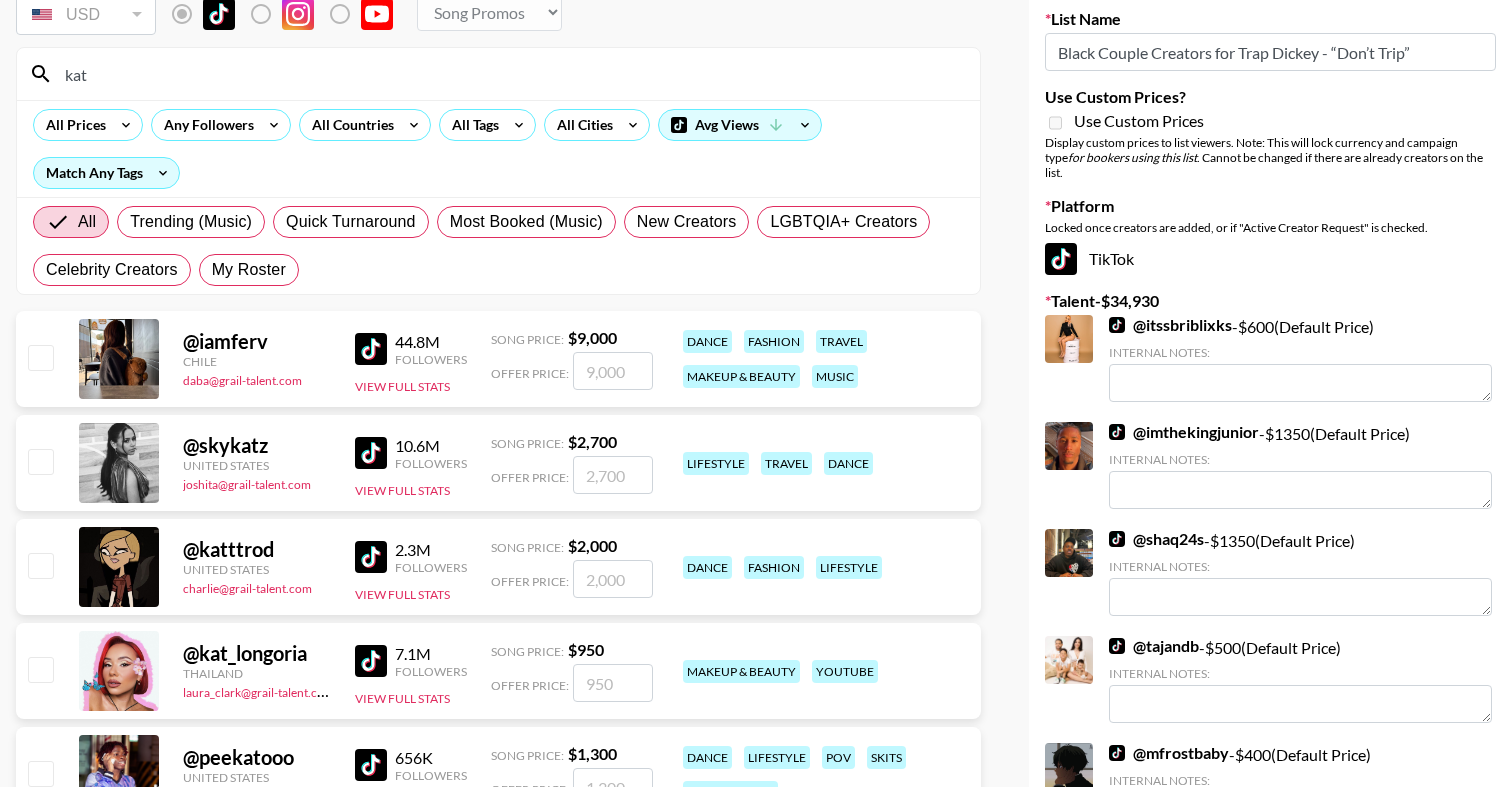 scroll, scrollTop: 0, scrollLeft: 0, axis: both 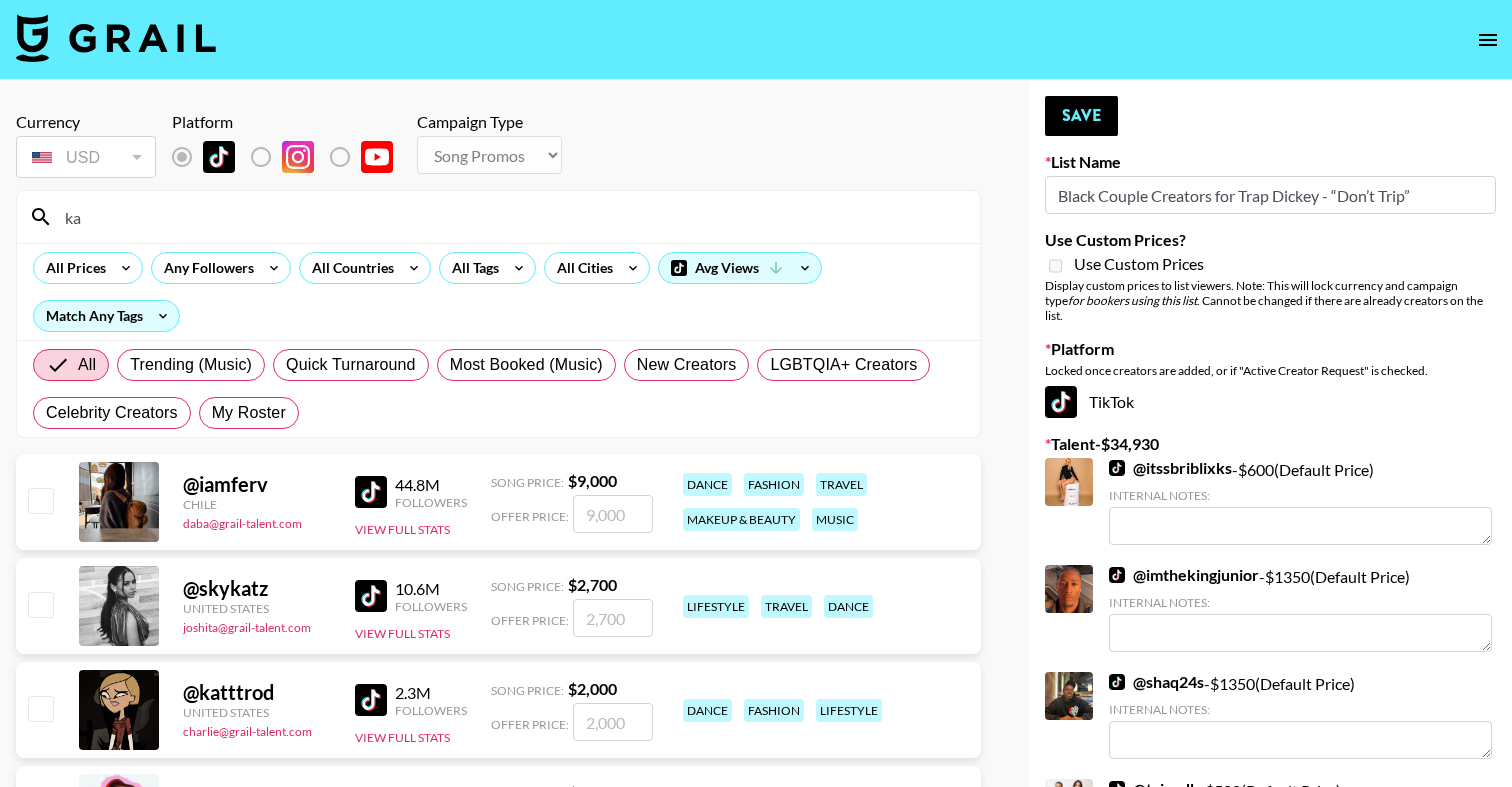type on "k" 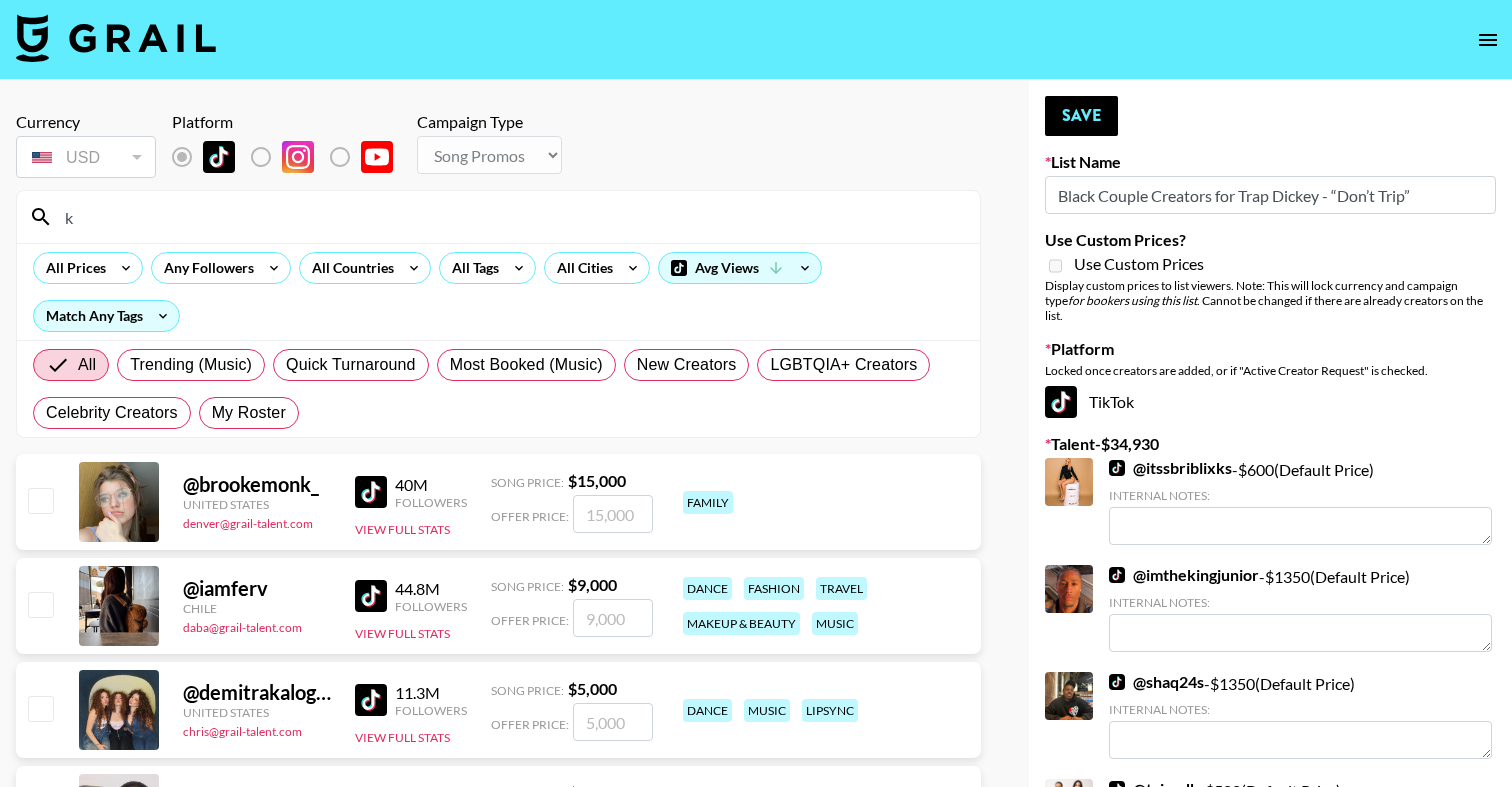 type 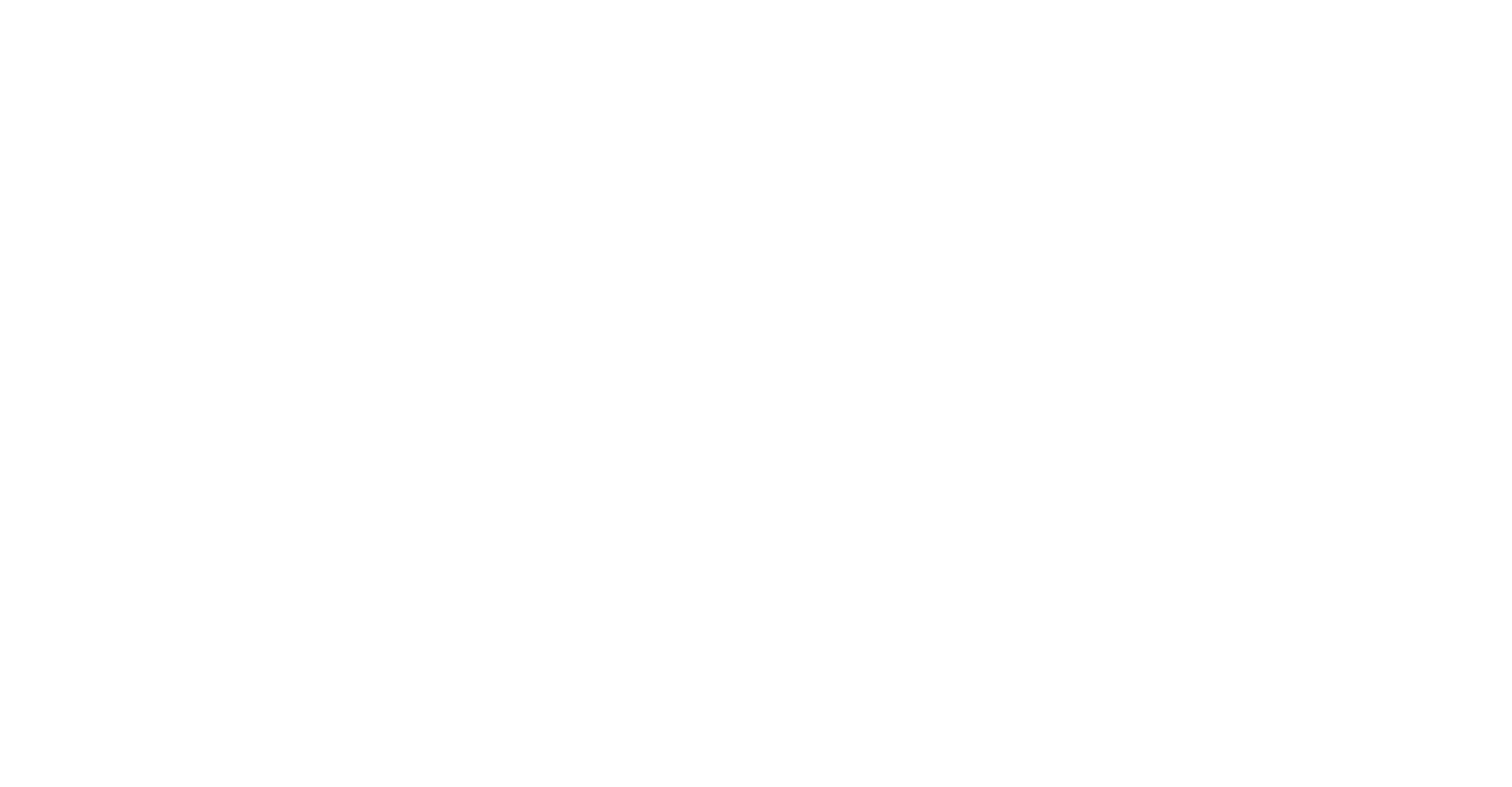 scroll, scrollTop: 0, scrollLeft: 0, axis: both 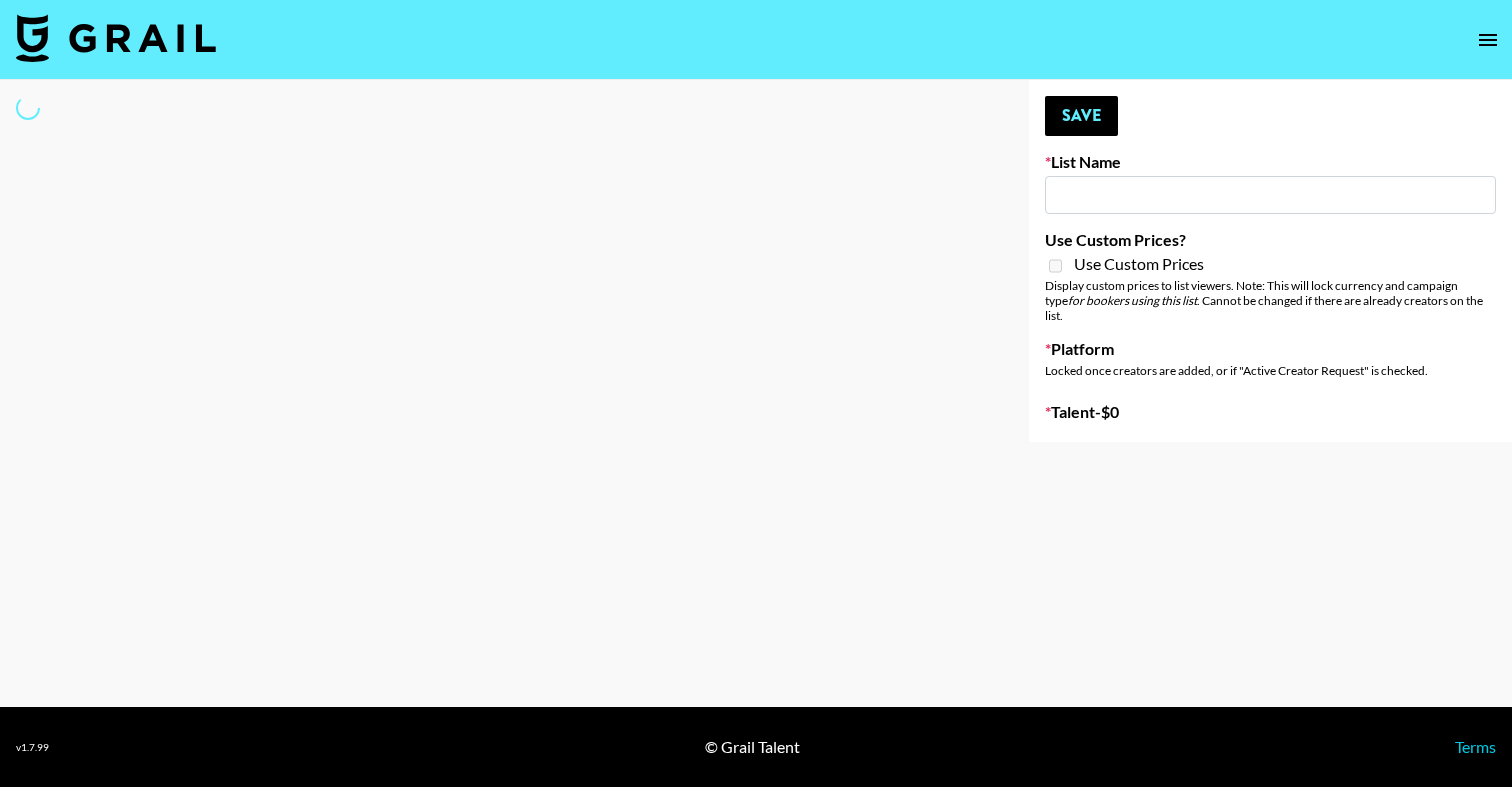type on "Debut single for artist AVGUSTA" 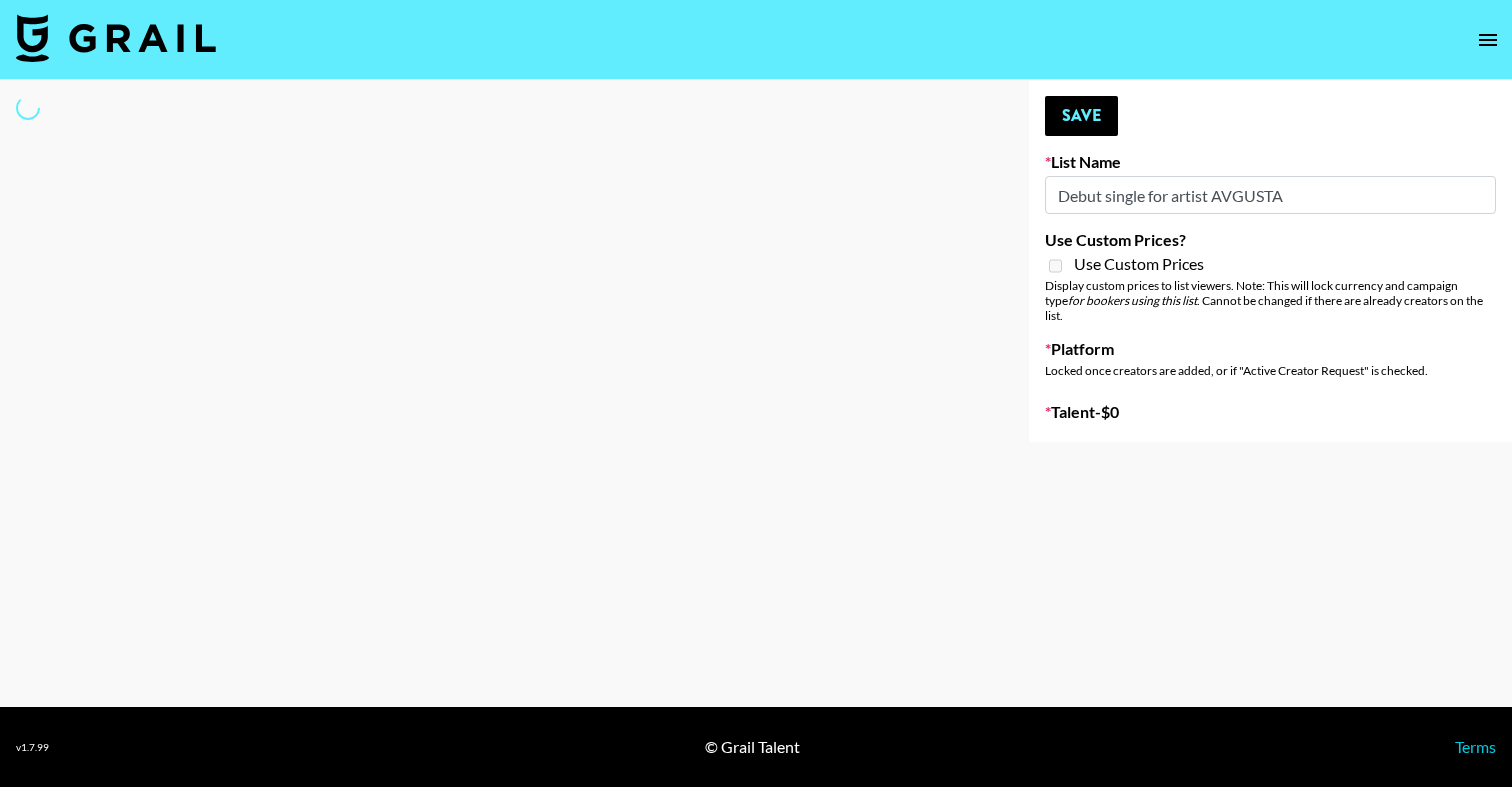 select on "Song" 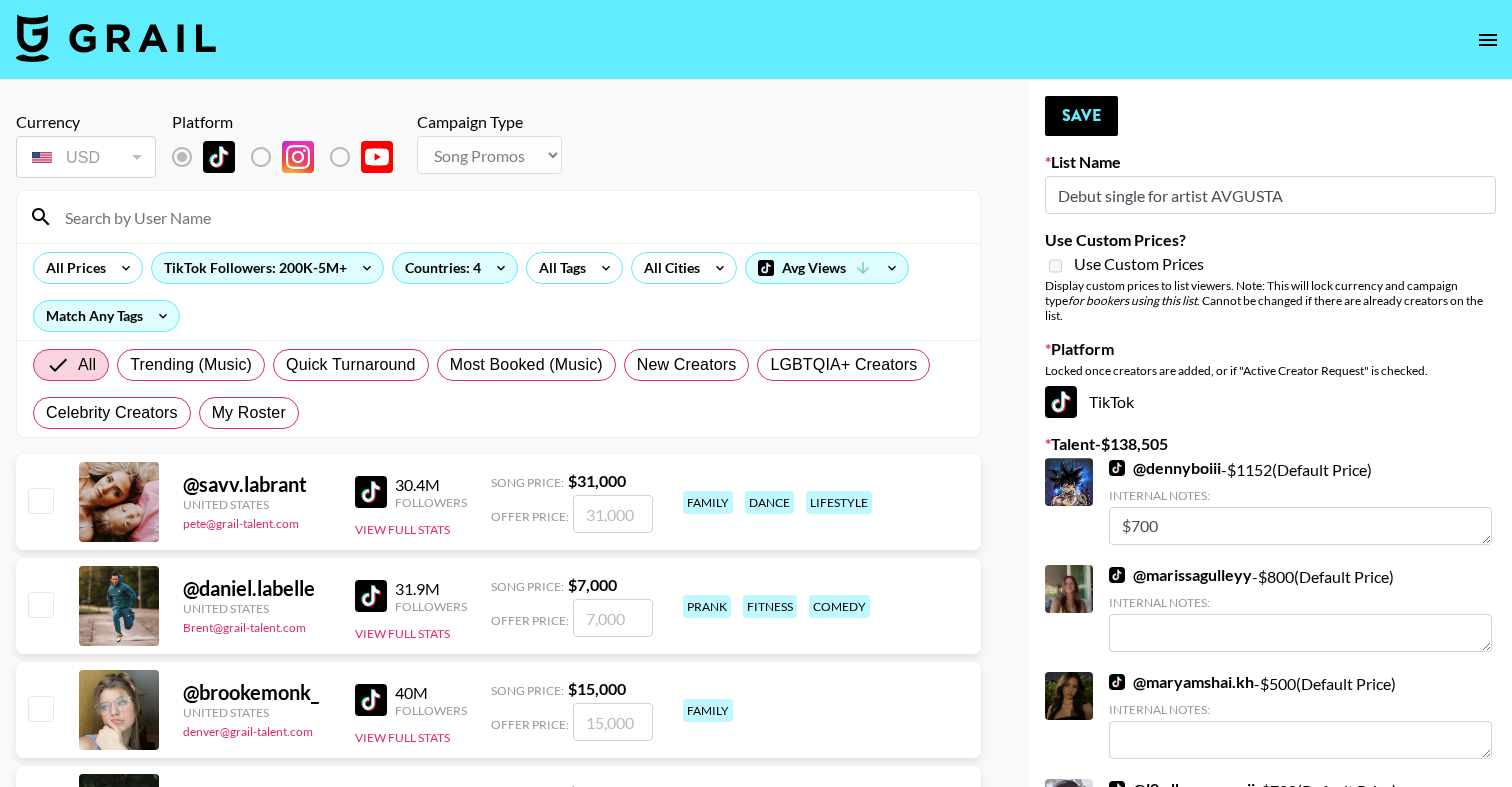 click at bounding box center [510, 217] 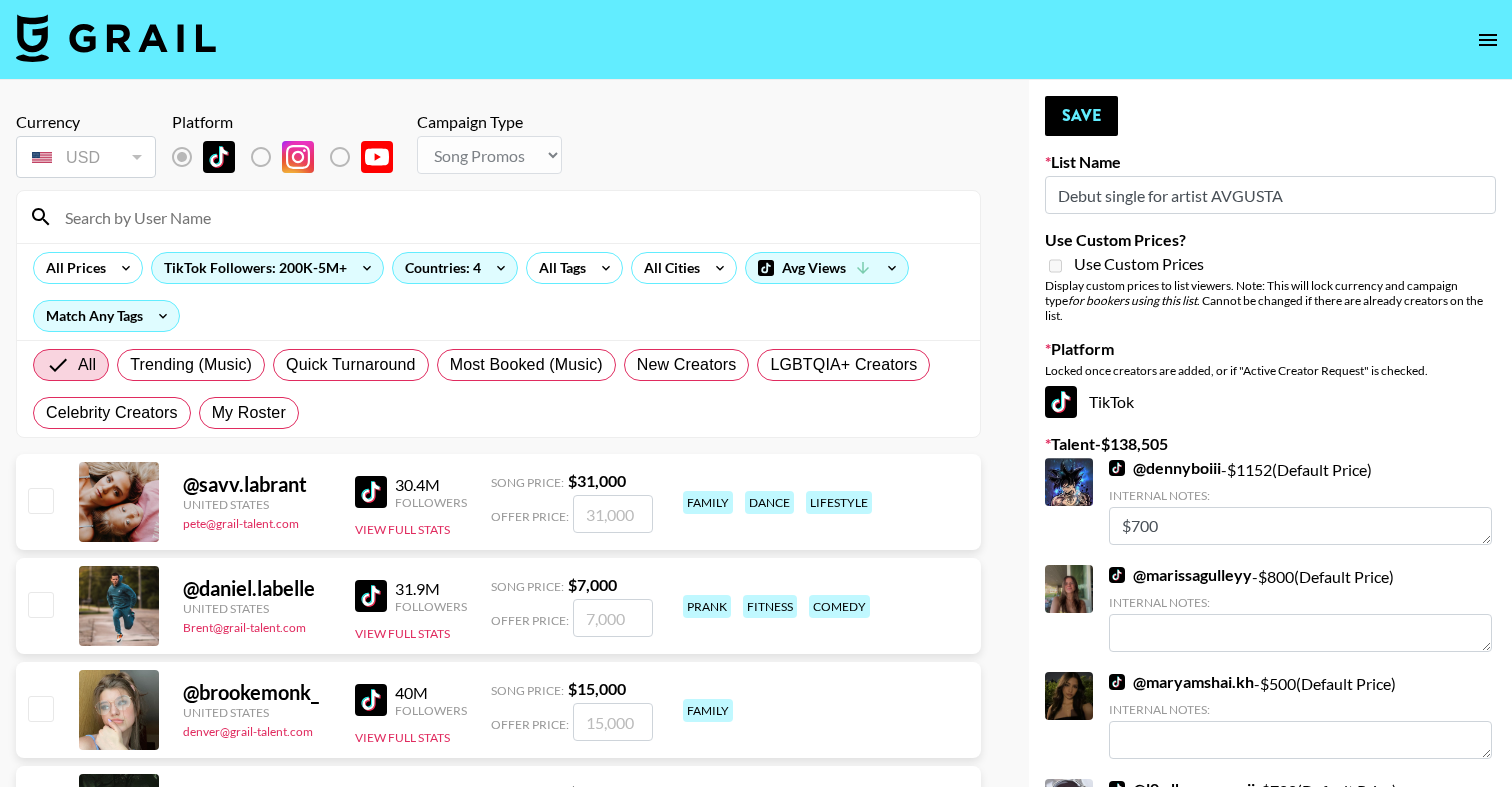 type on "callmefeigh" 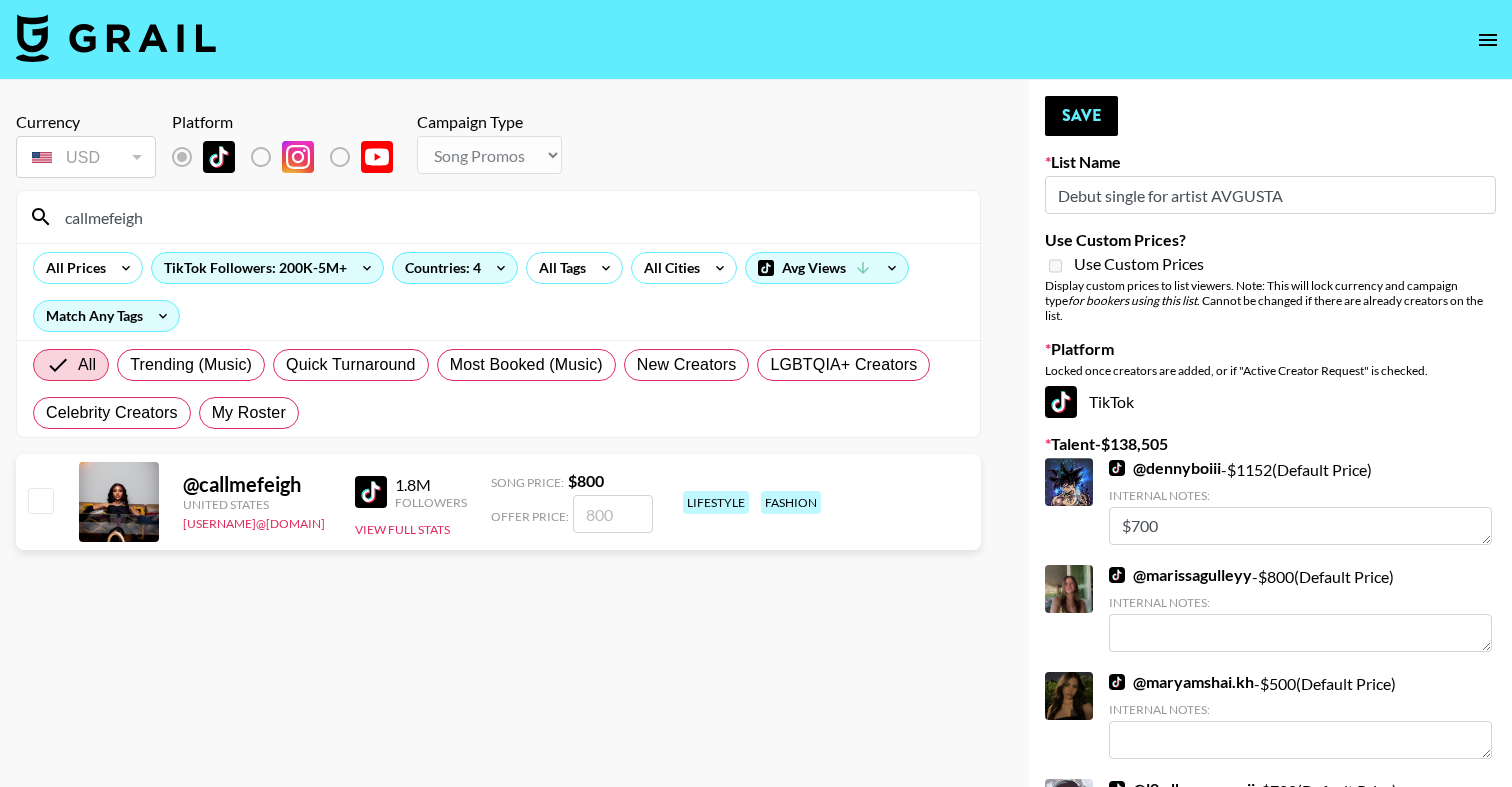 click at bounding box center [40, 500] 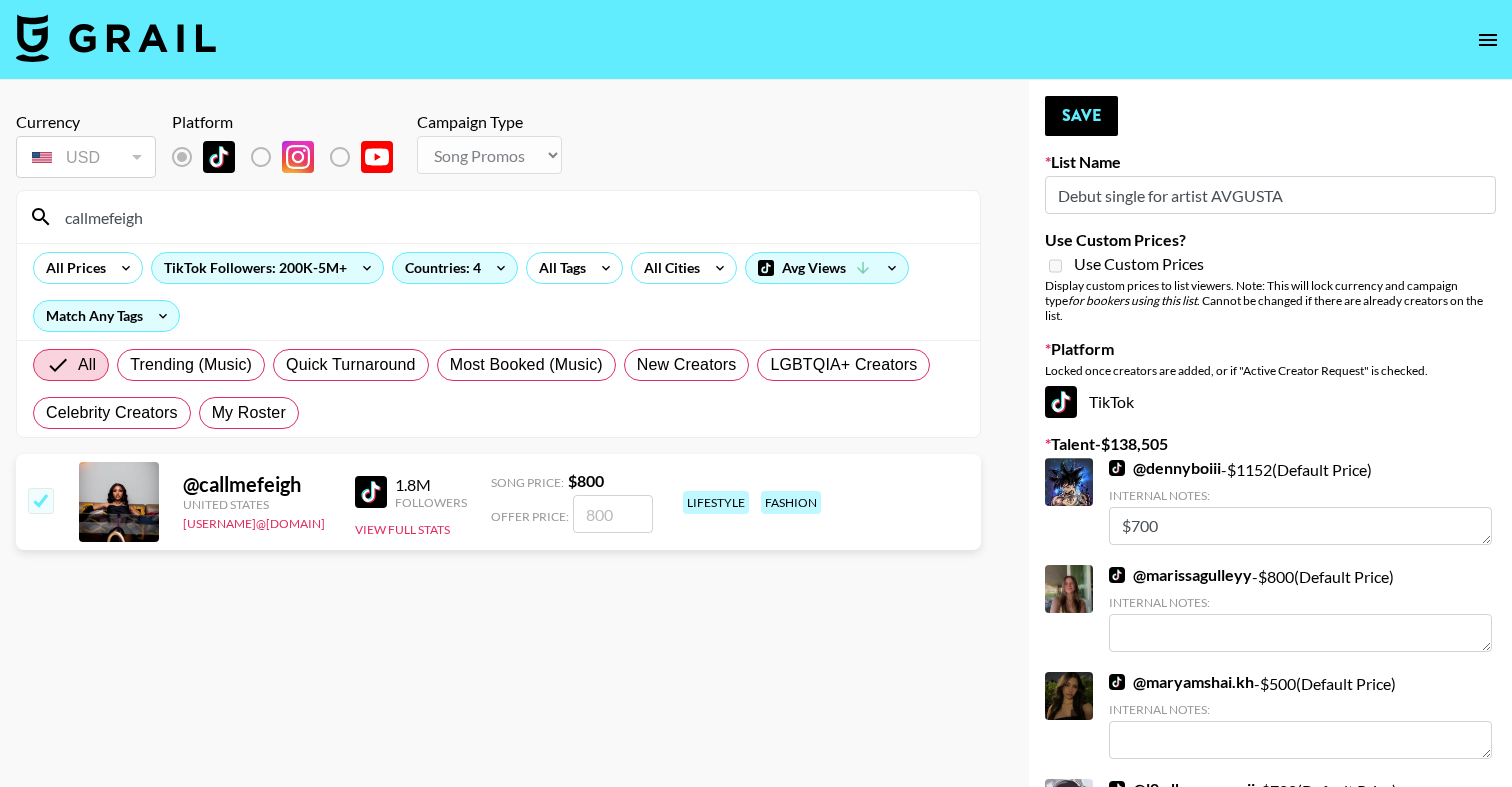 checkbox on "true" 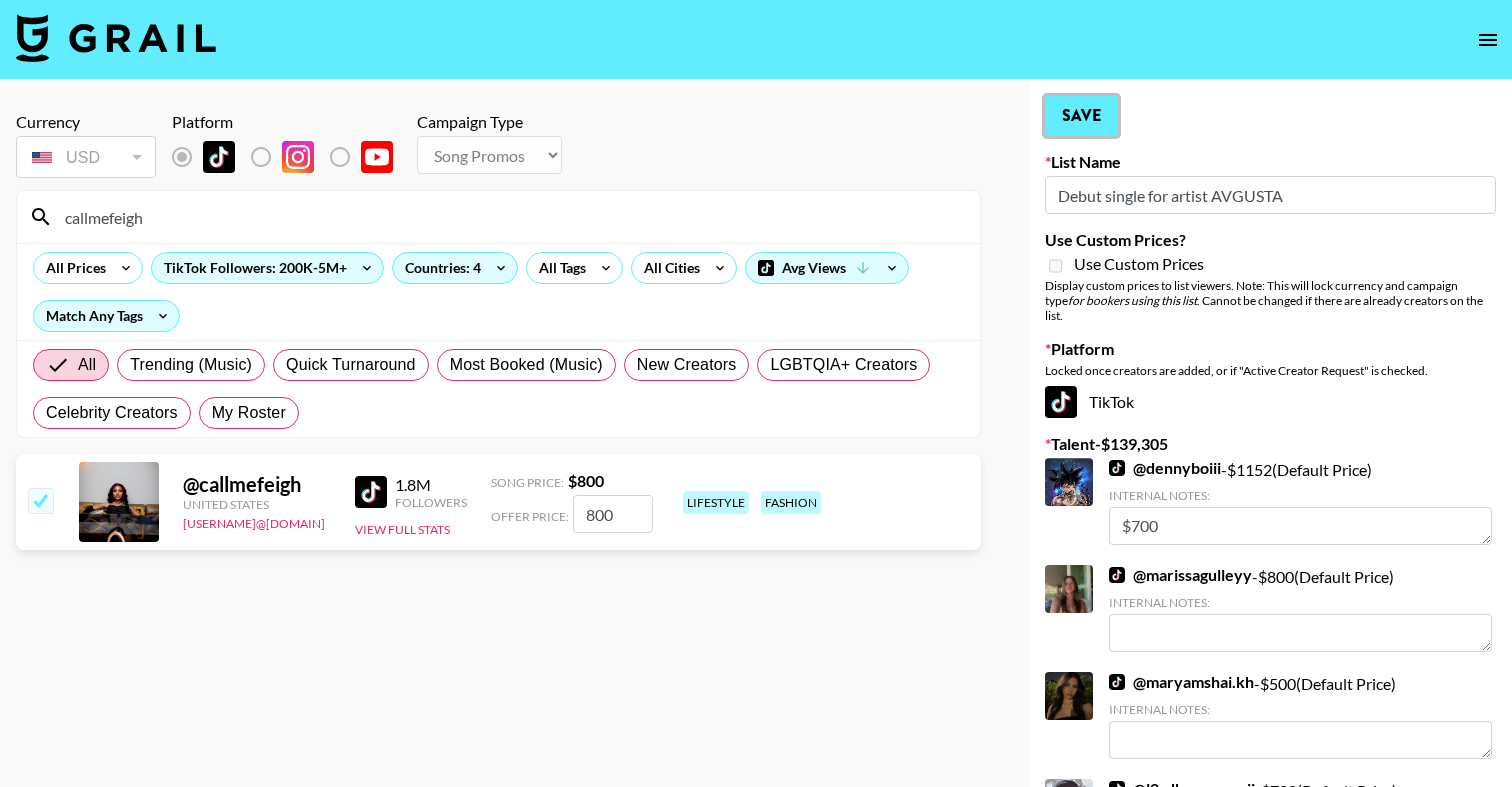 click on "Save" at bounding box center [1081, 116] 